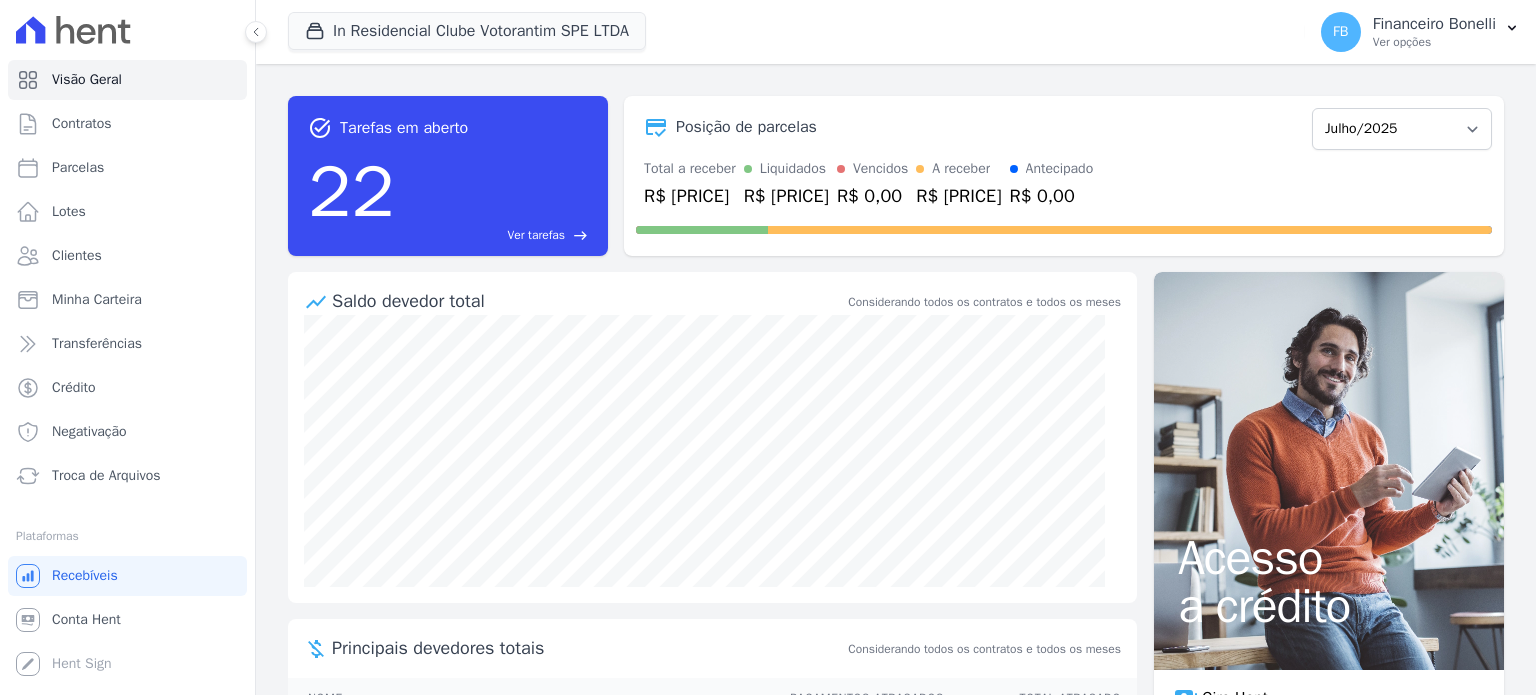 scroll, scrollTop: 0, scrollLeft: 0, axis: both 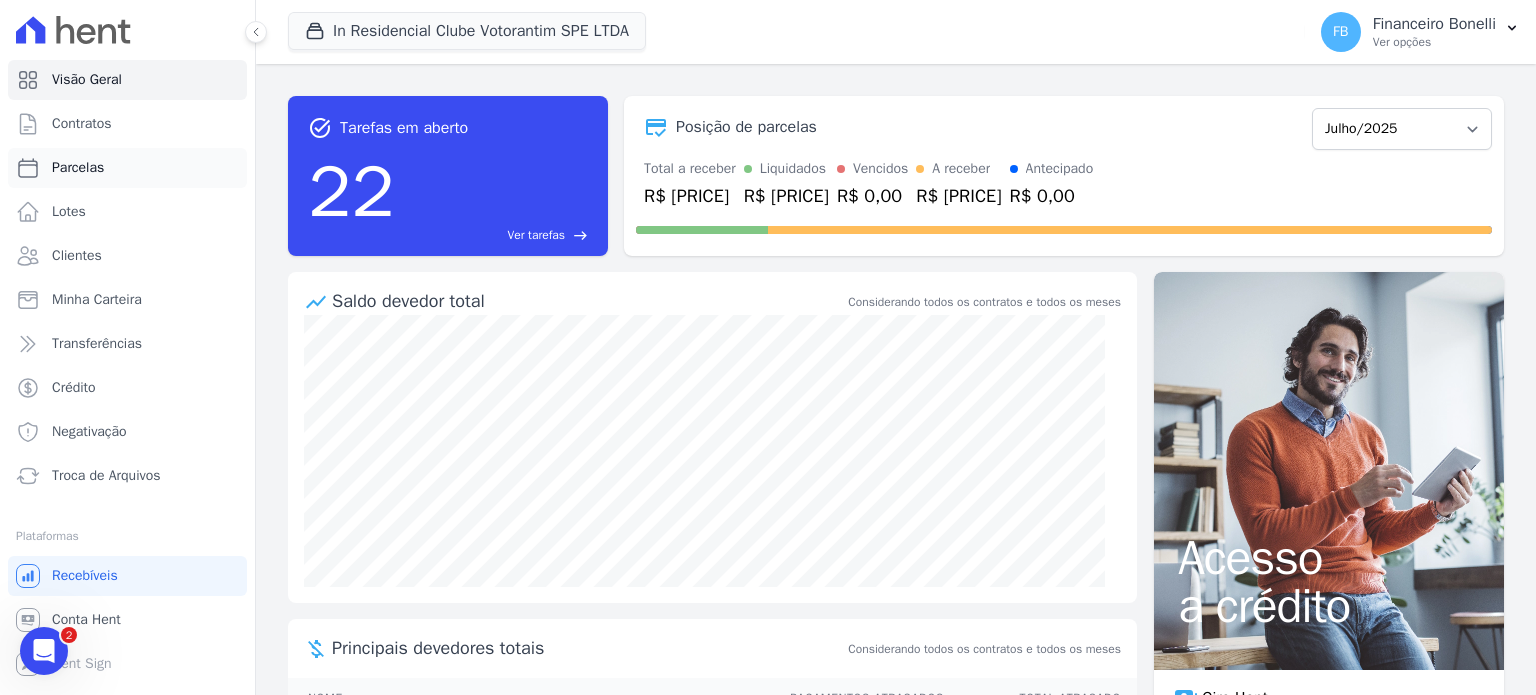 click on "Parcelas" at bounding box center [78, 168] 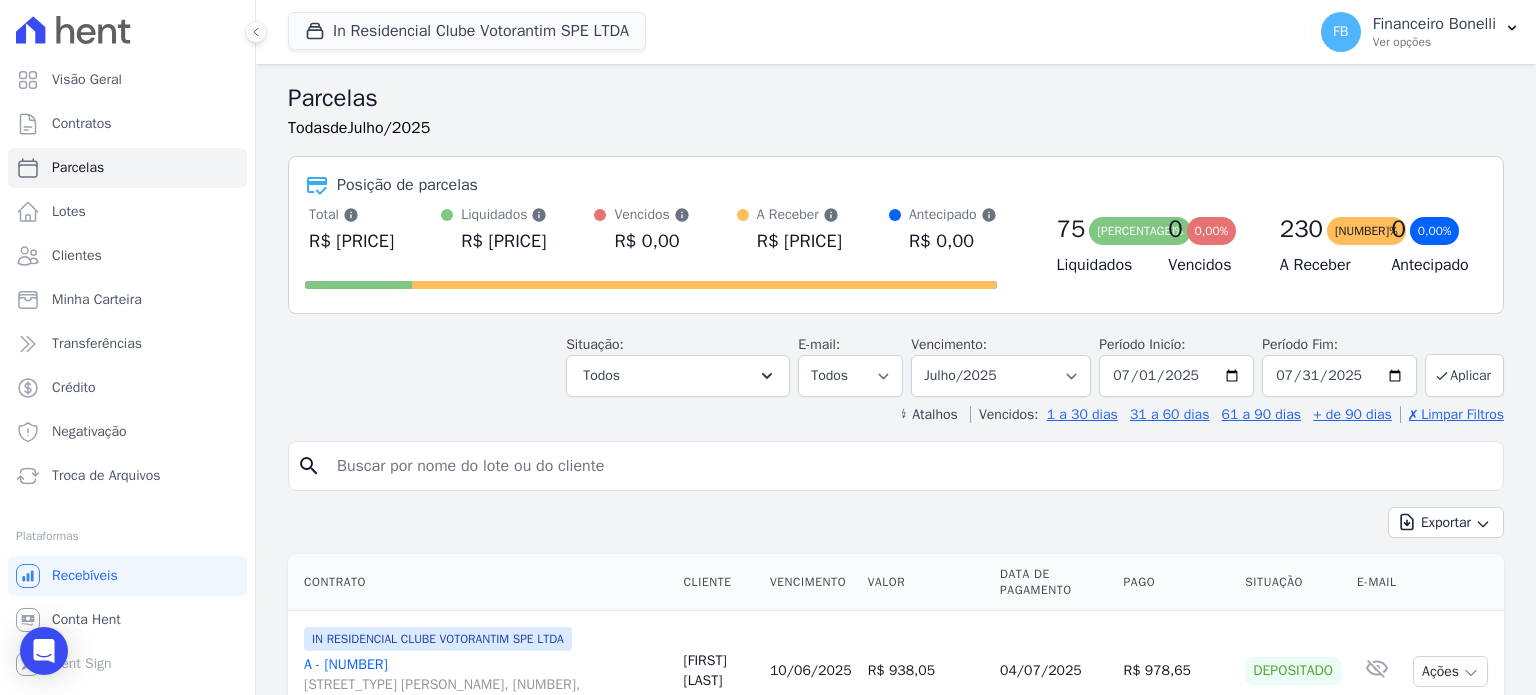 click at bounding box center (910, 466) 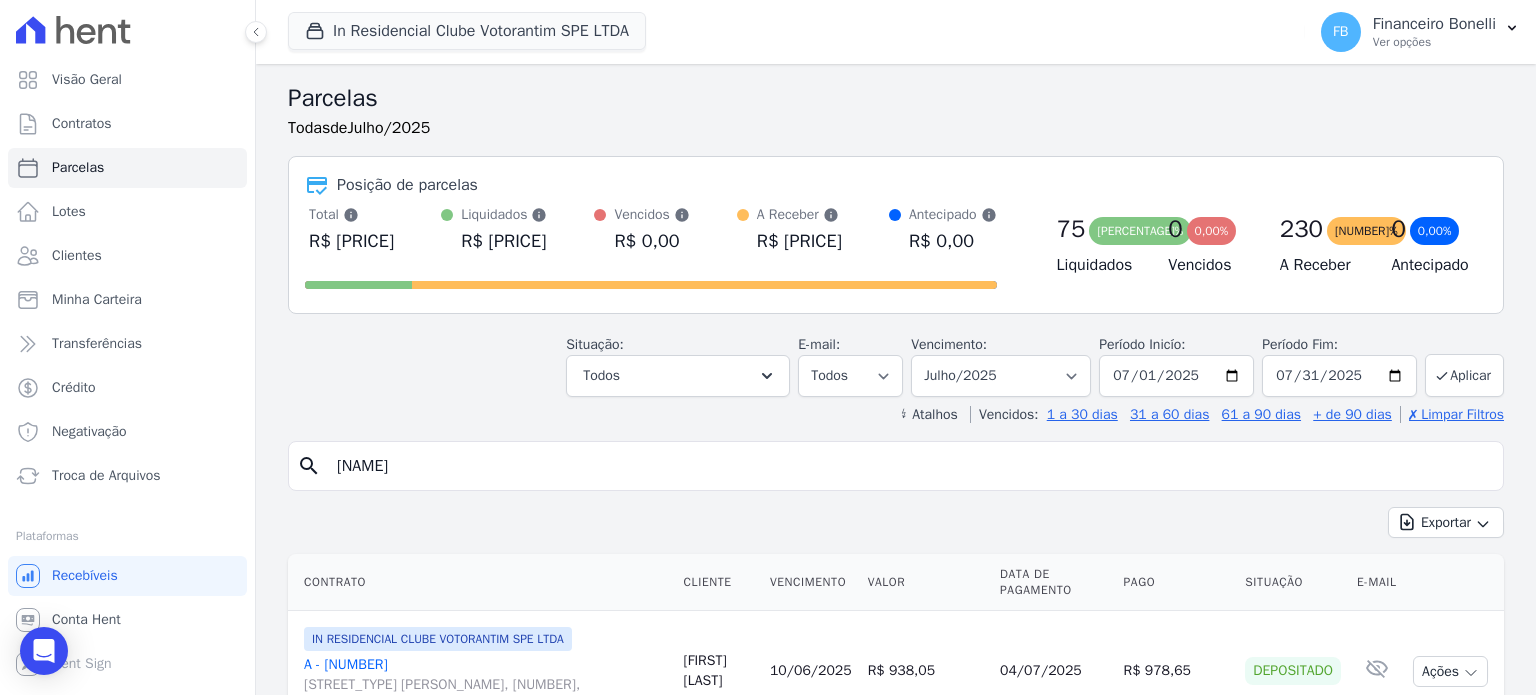 type on "[NAME]" 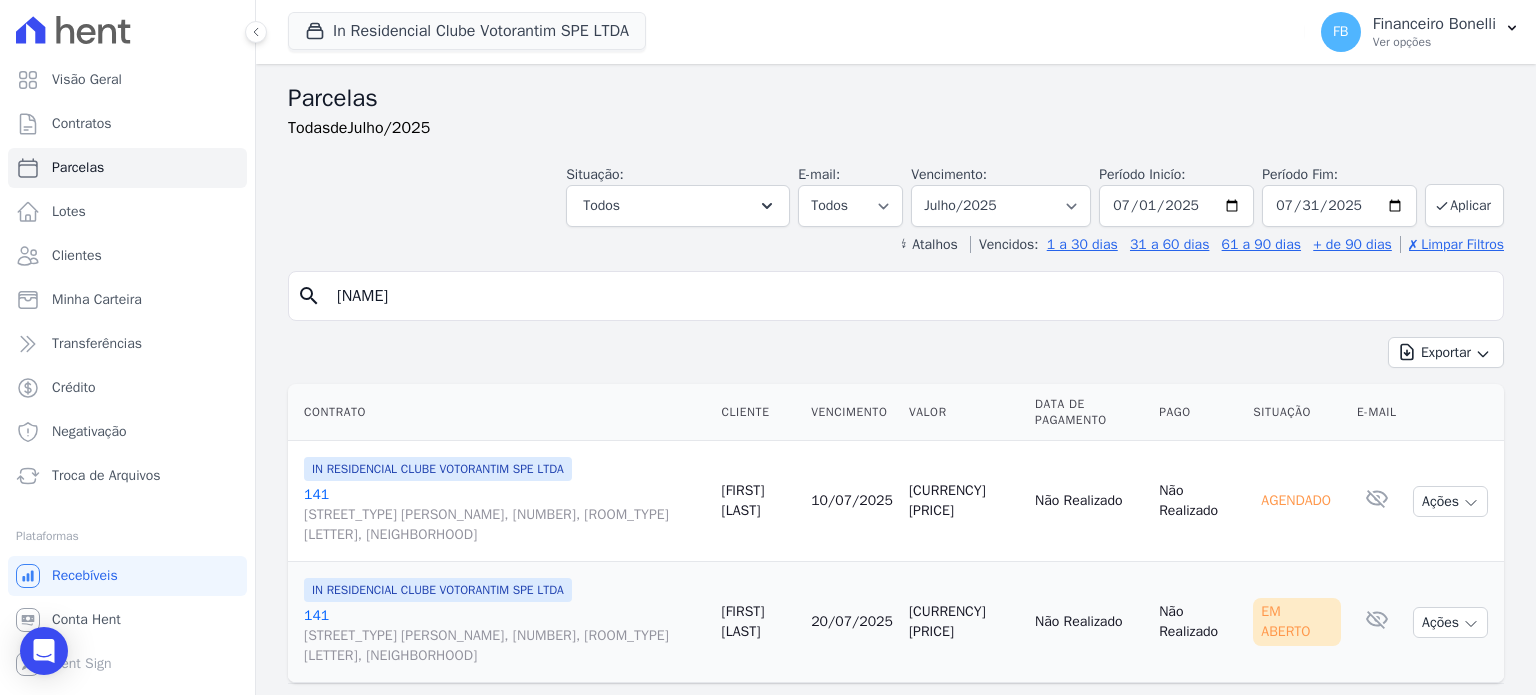 scroll, scrollTop: 47, scrollLeft: 0, axis: vertical 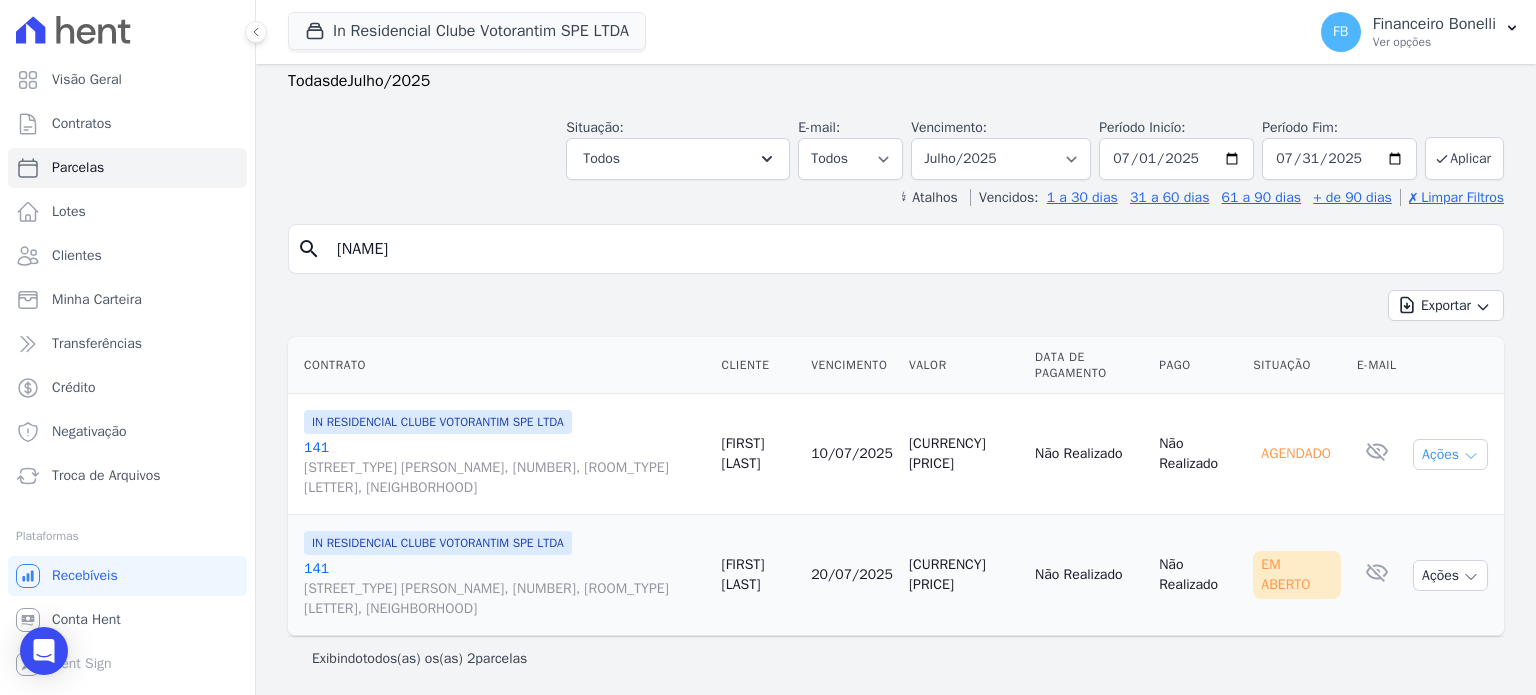 click on "Ações" at bounding box center (1450, 454) 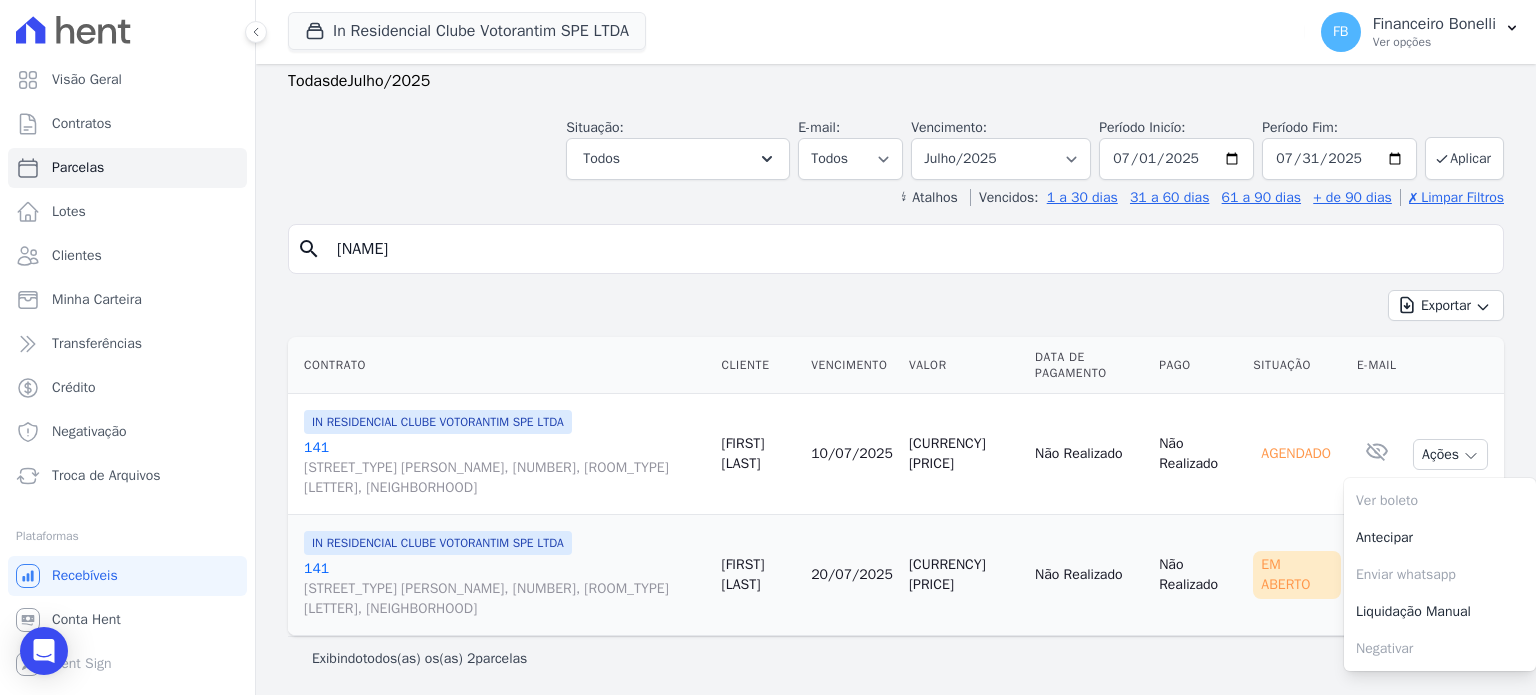 click on "Não Realizado" at bounding box center (1089, 454) 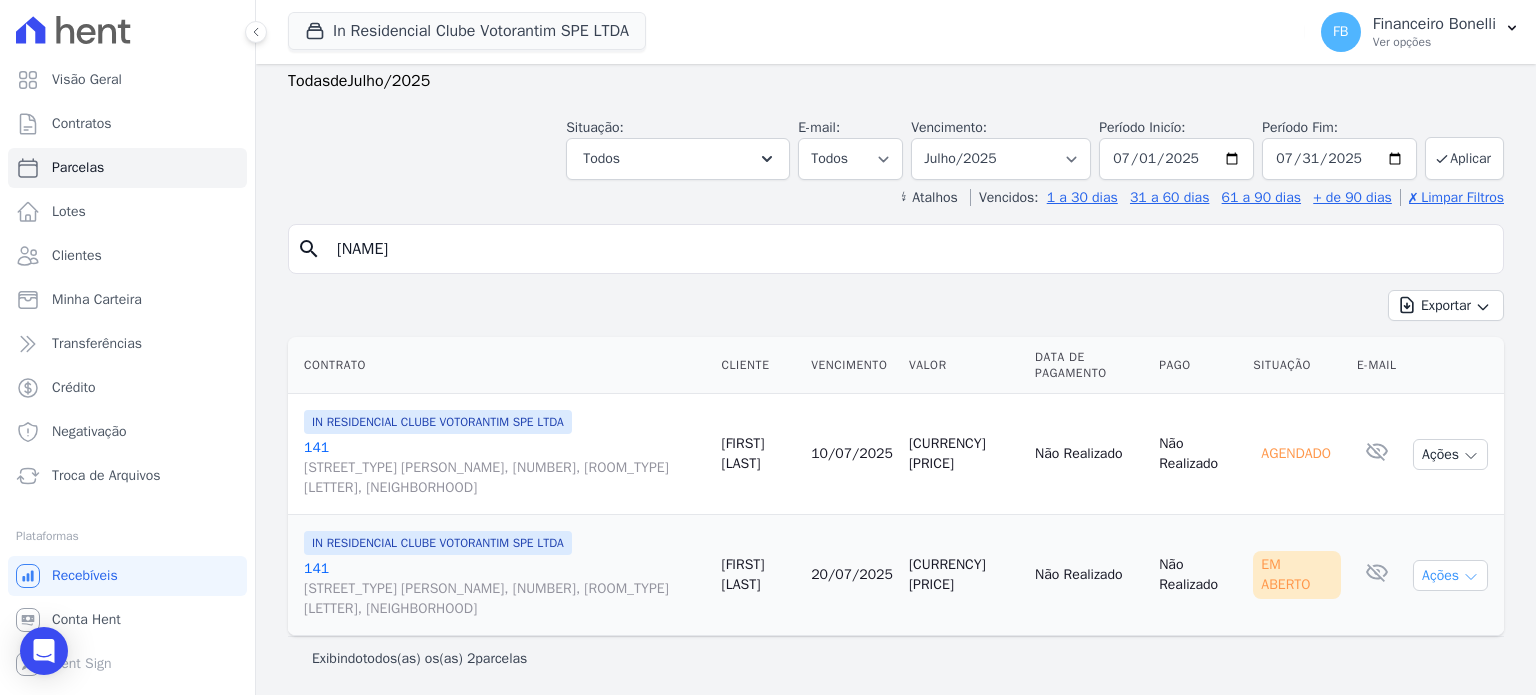 click at bounding box center (1471, 577) 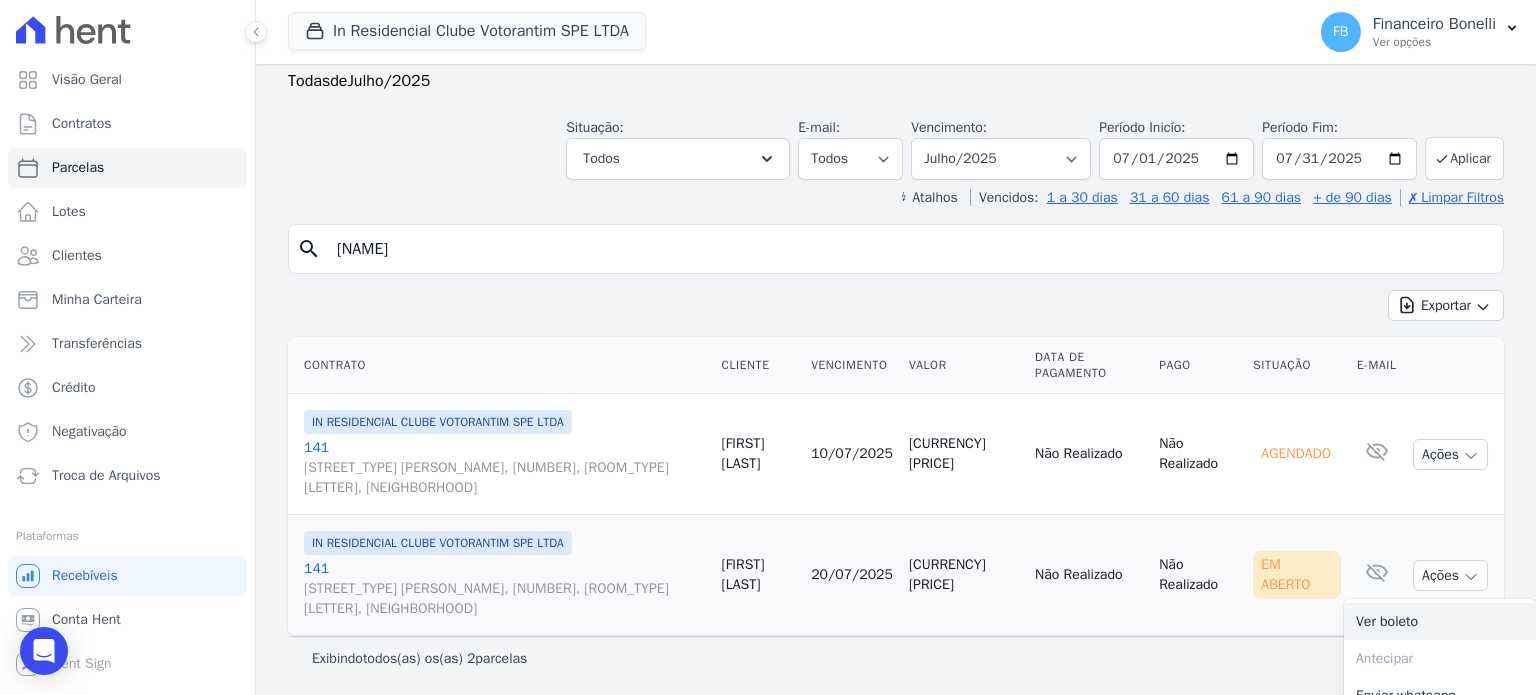 click on "Ver boleto" at bounding box center (1440, 621) 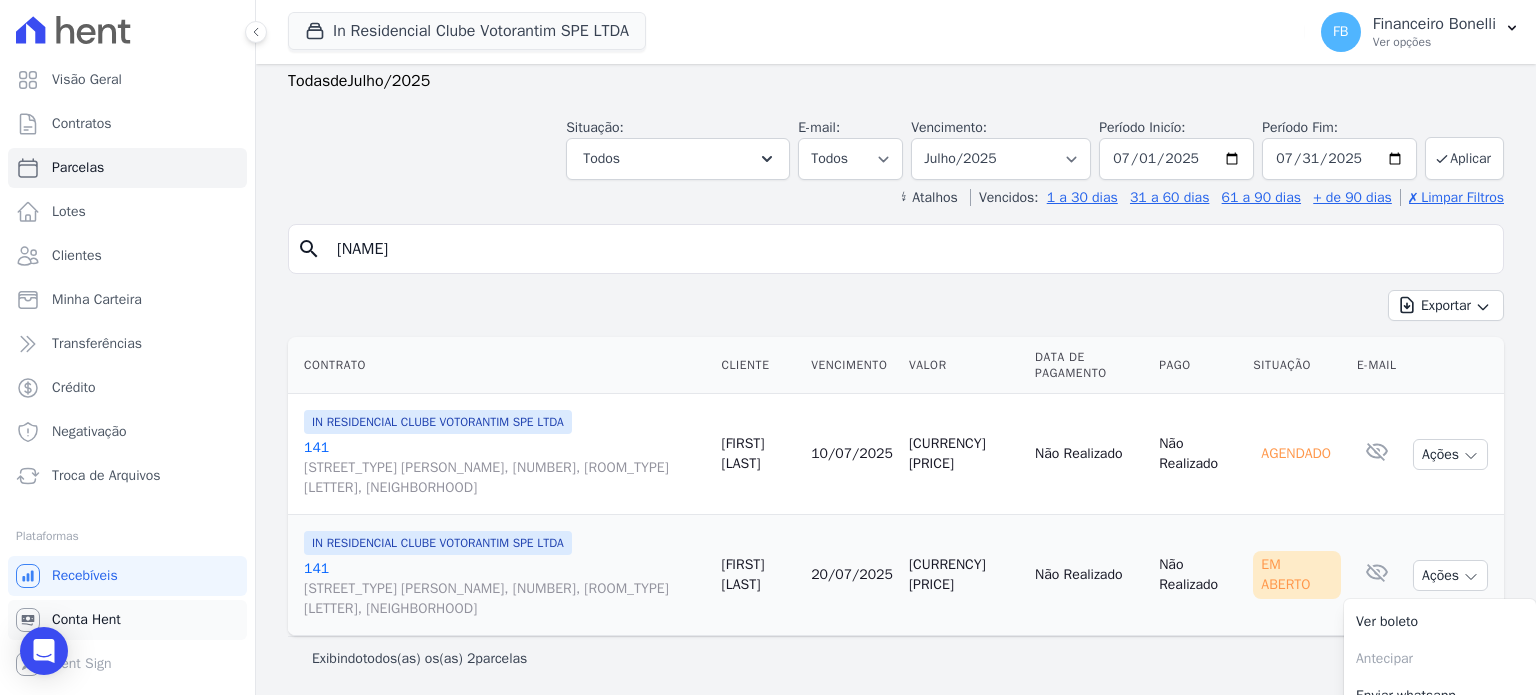 click on "Conta Hent" at bounding box center [127, 620] 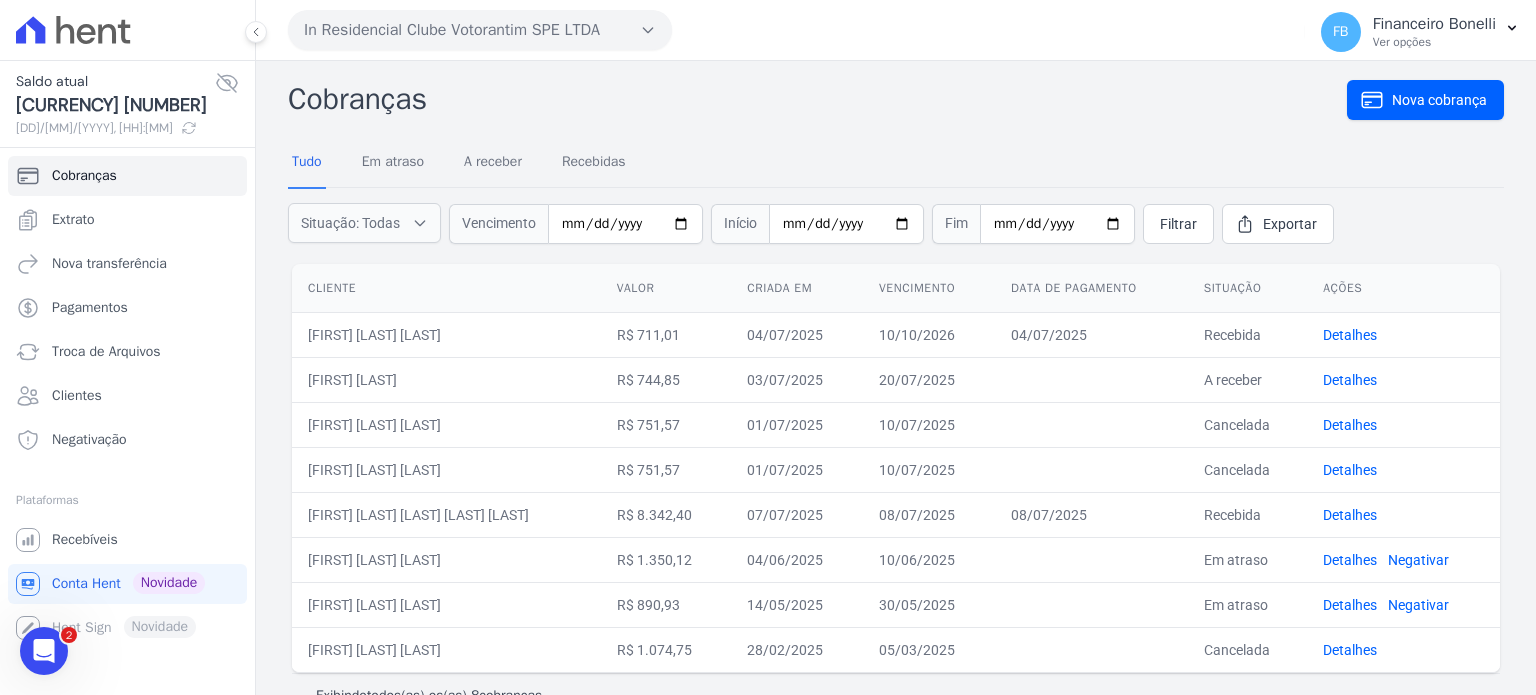 scroll, scrollTop: 0, scrollLeft: 0, axis: both 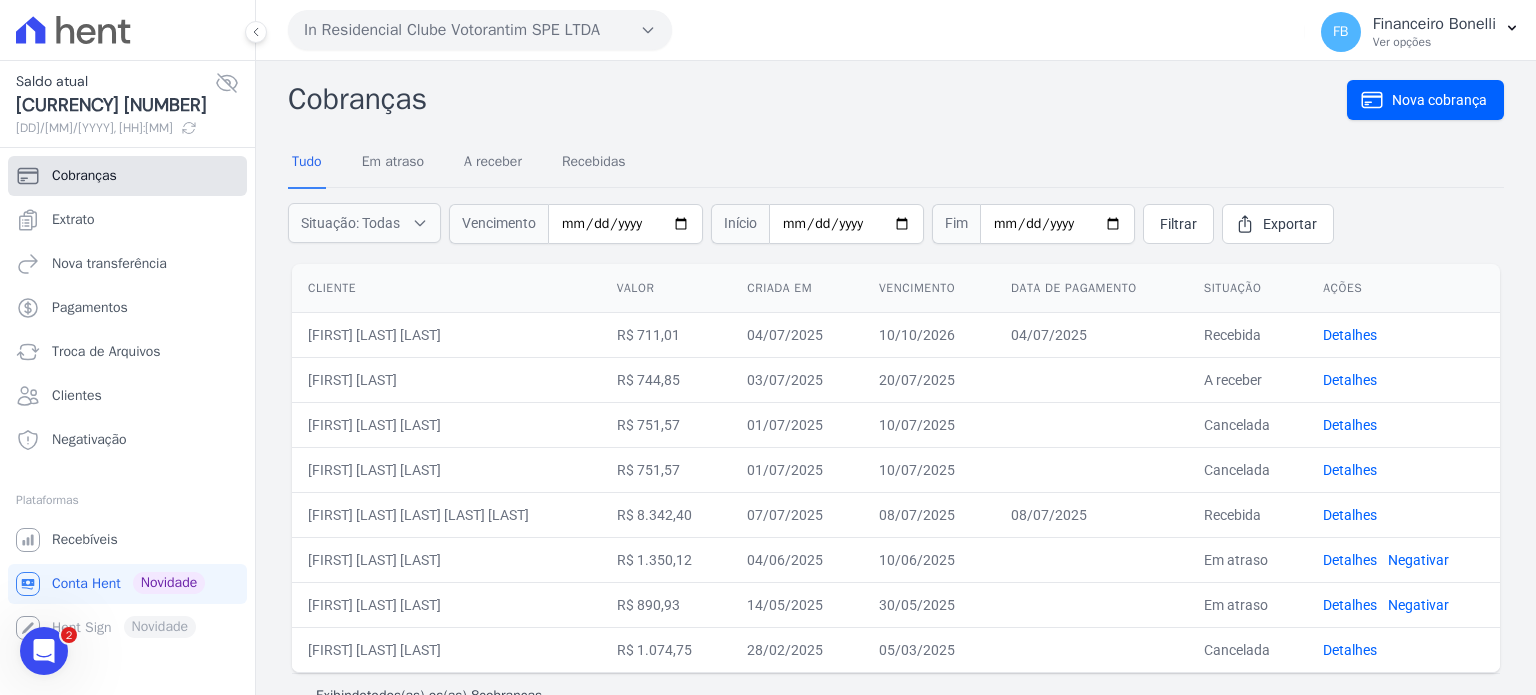 click on "Cobranças" at bounding box center [127, 176] 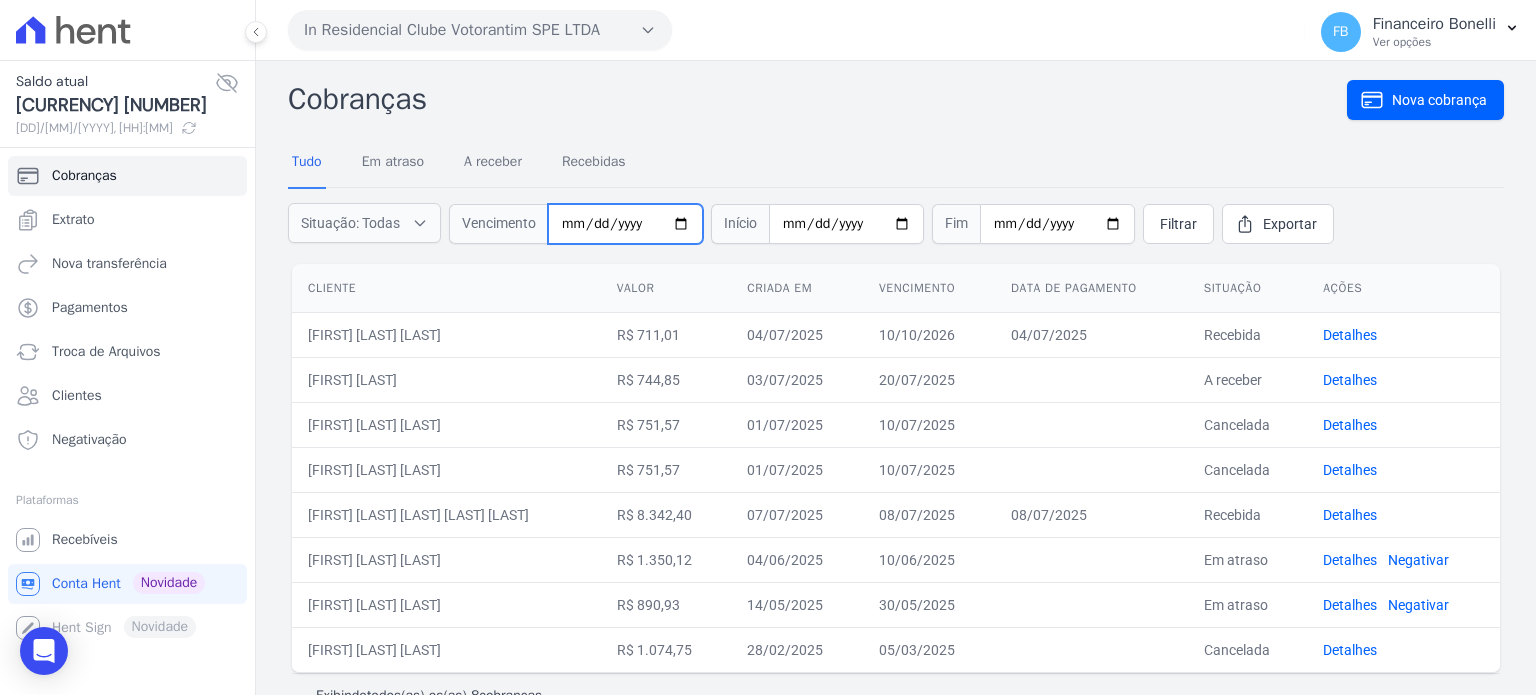 click at bounding box center (625, 224) 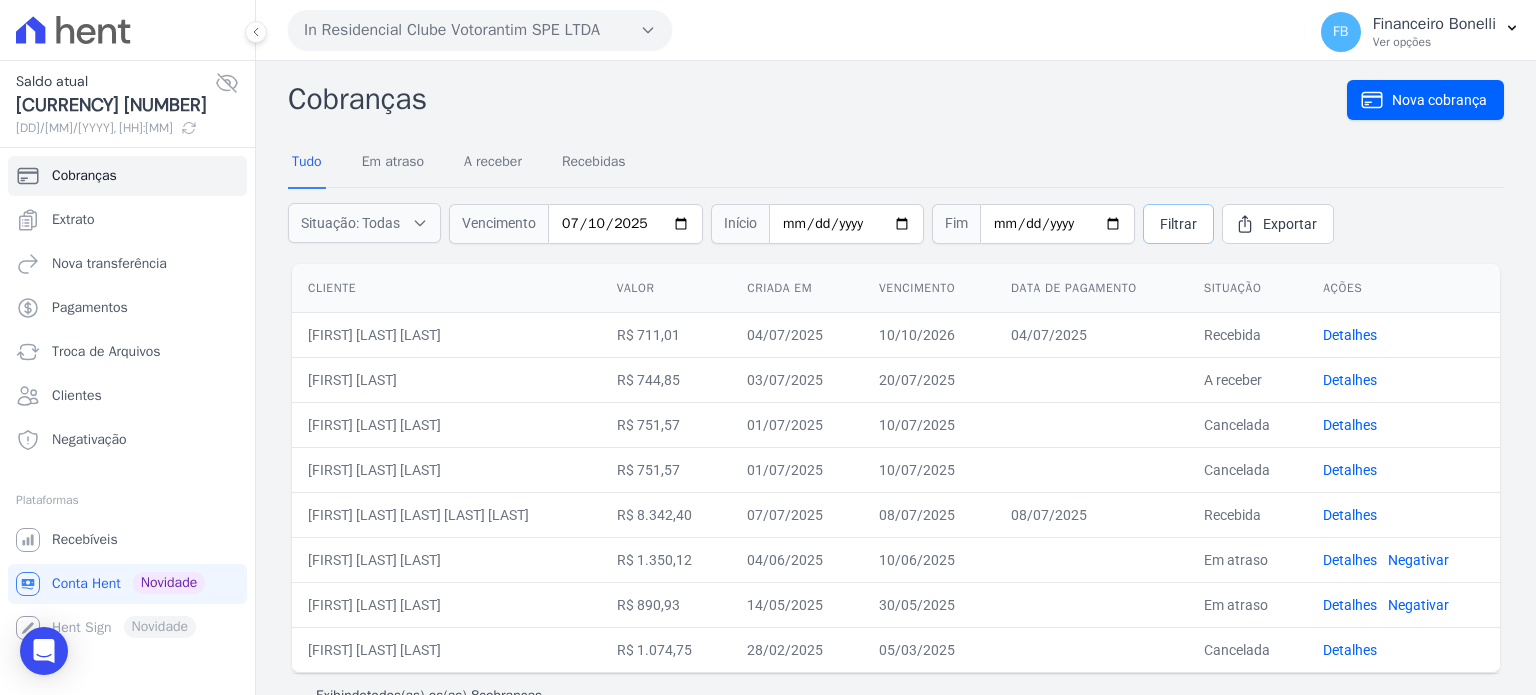 click on "Filtrar" at bounding box center [1178, 224] 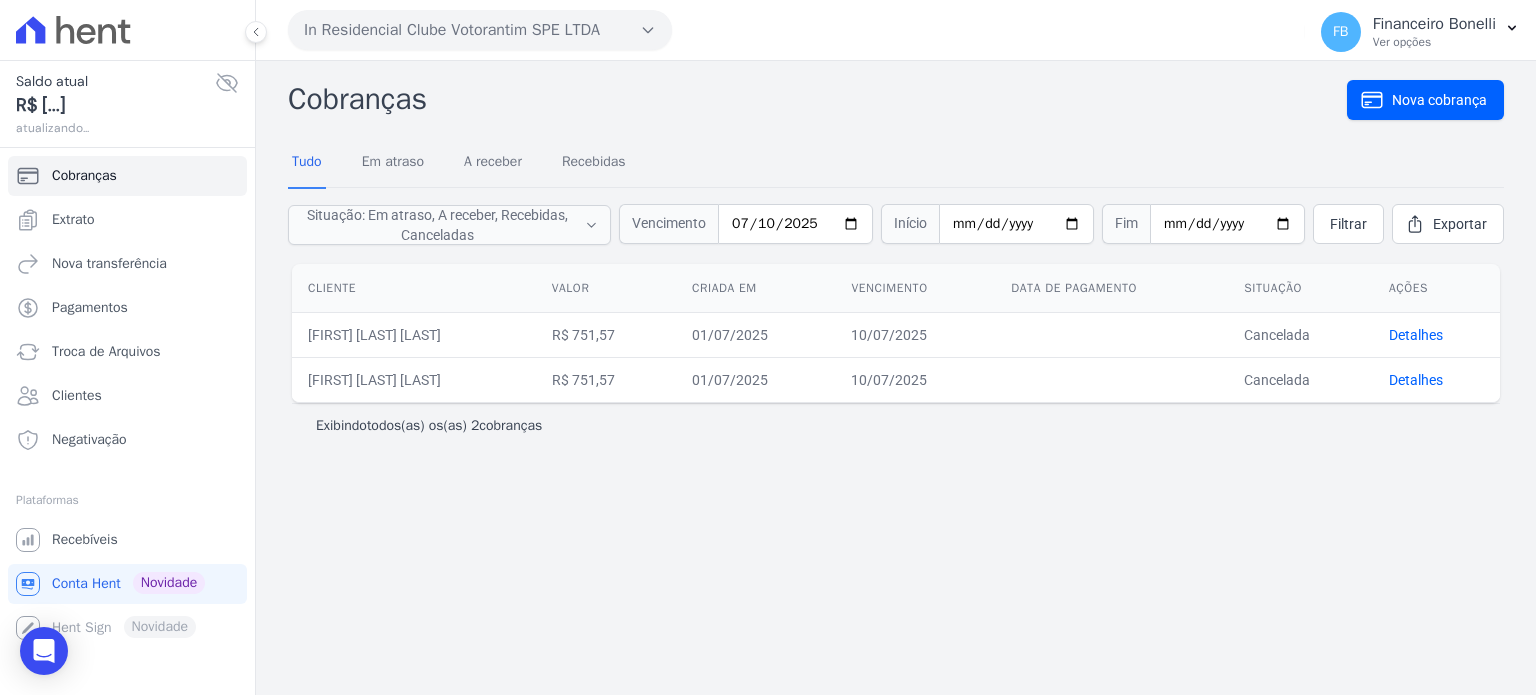 scroll, scrollTop: 0, scrollLeft: 0, axis: both 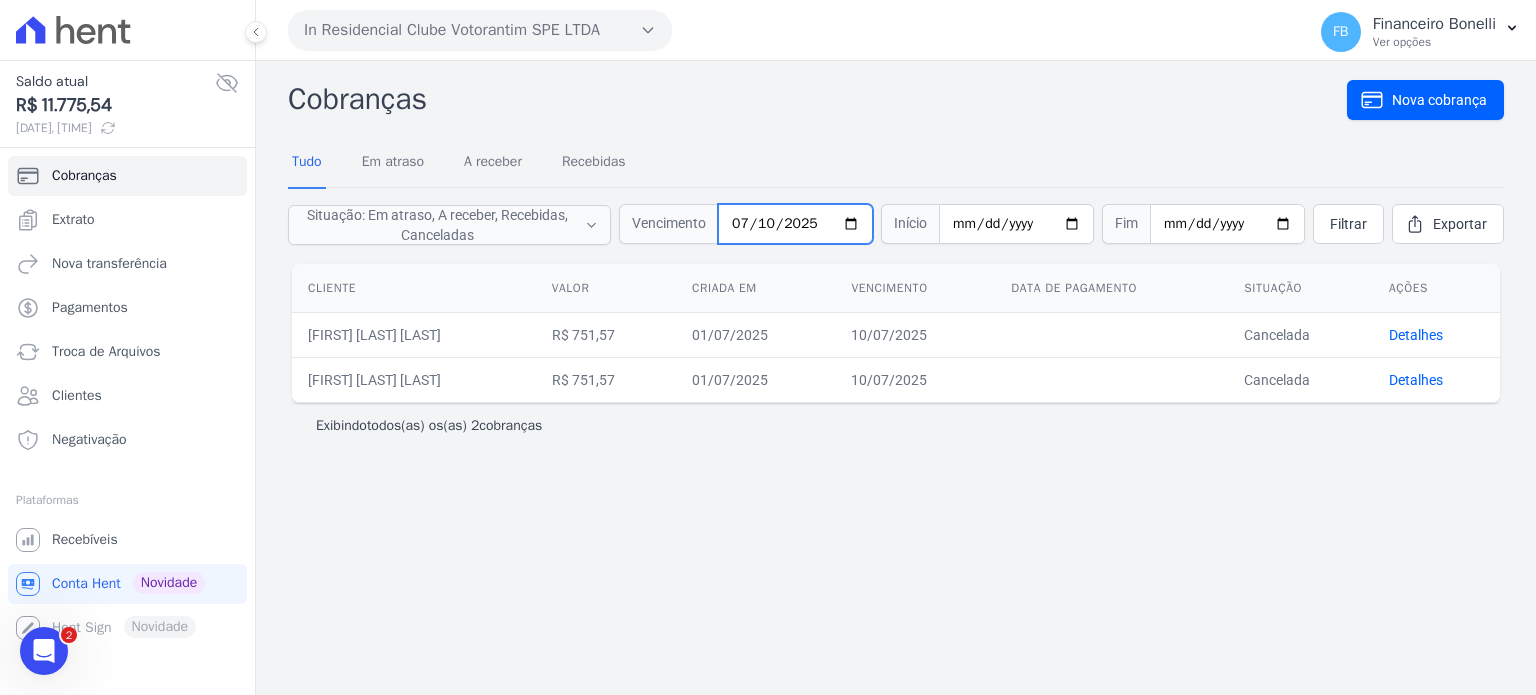 click on "2025-07-10" at bounding box center (795, 224) 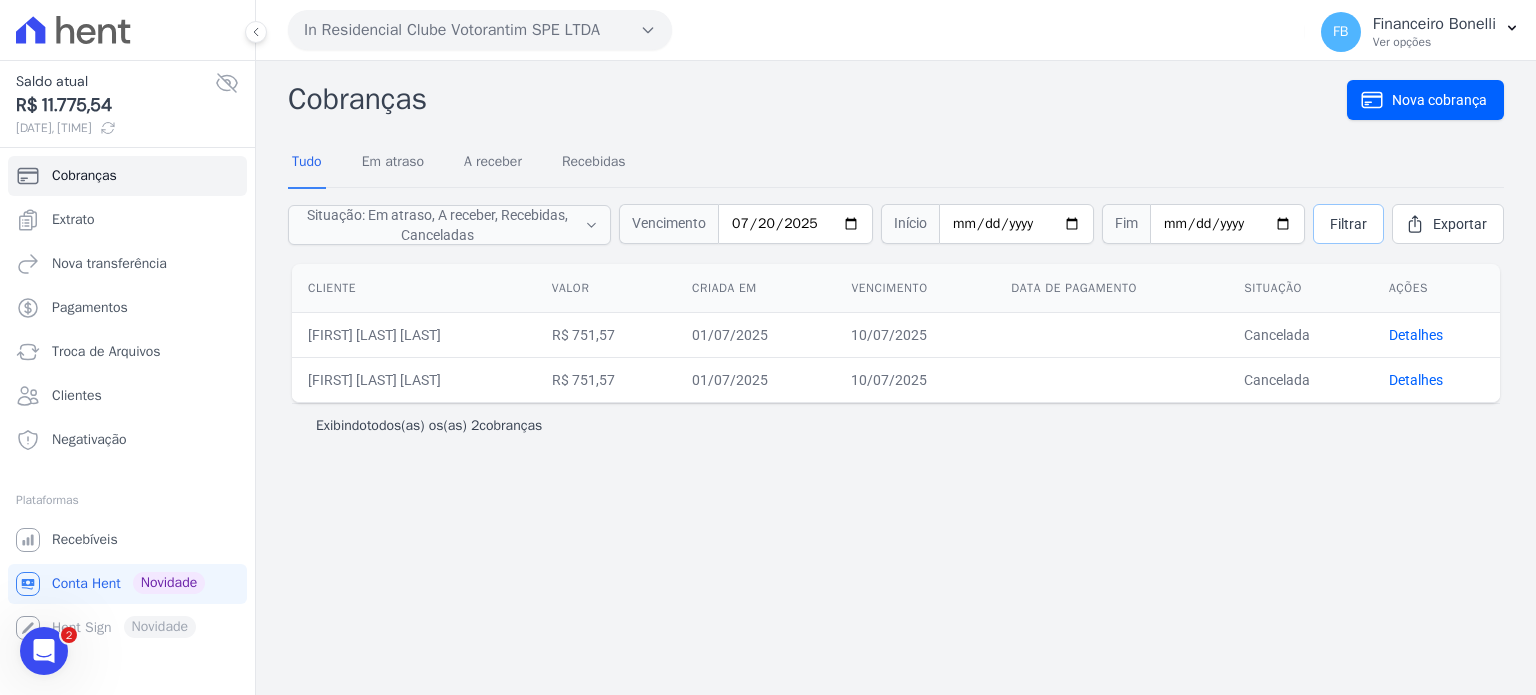 click on "Filtrar" at bounding box center (1348, 224) 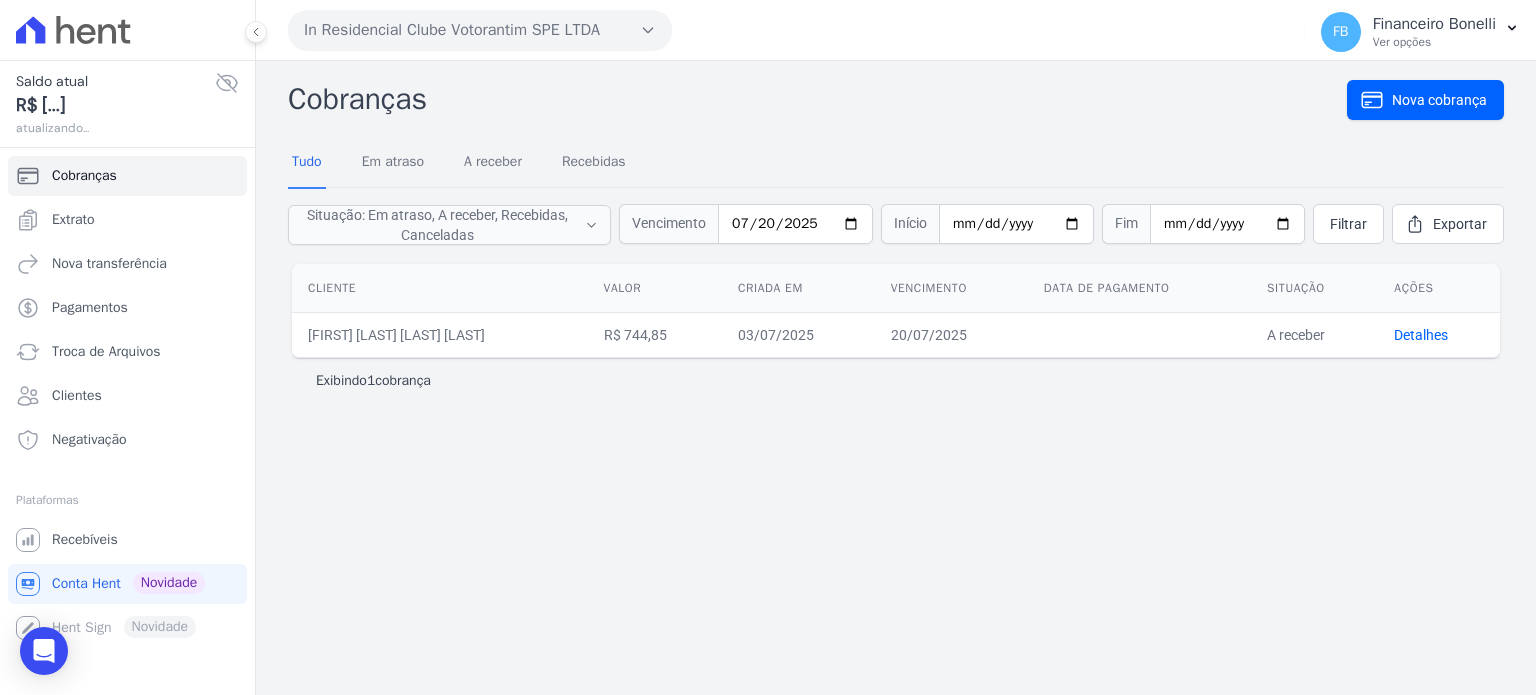 scroll, scrollTop: 0, scrollLeft: 0, axis: both 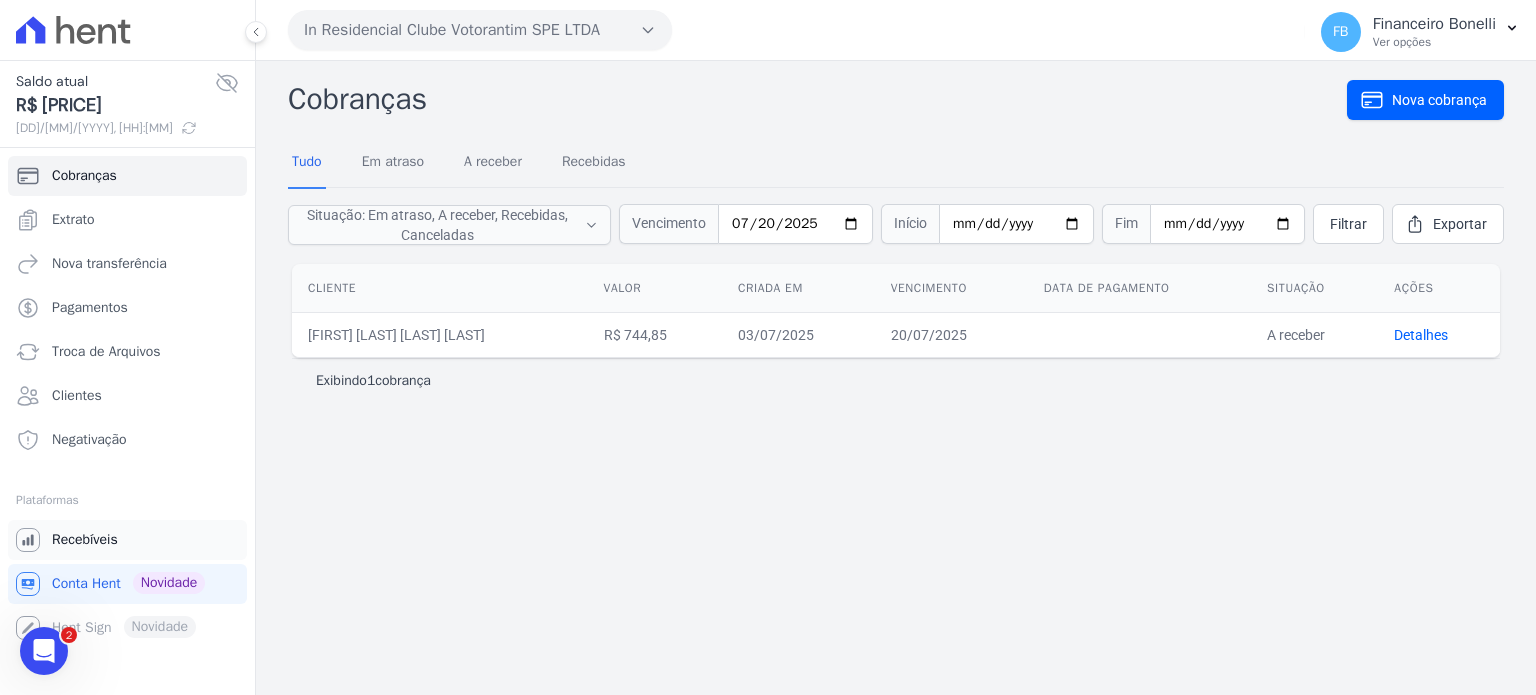 click on "Recebíveis" at bounding box center (85, 540) 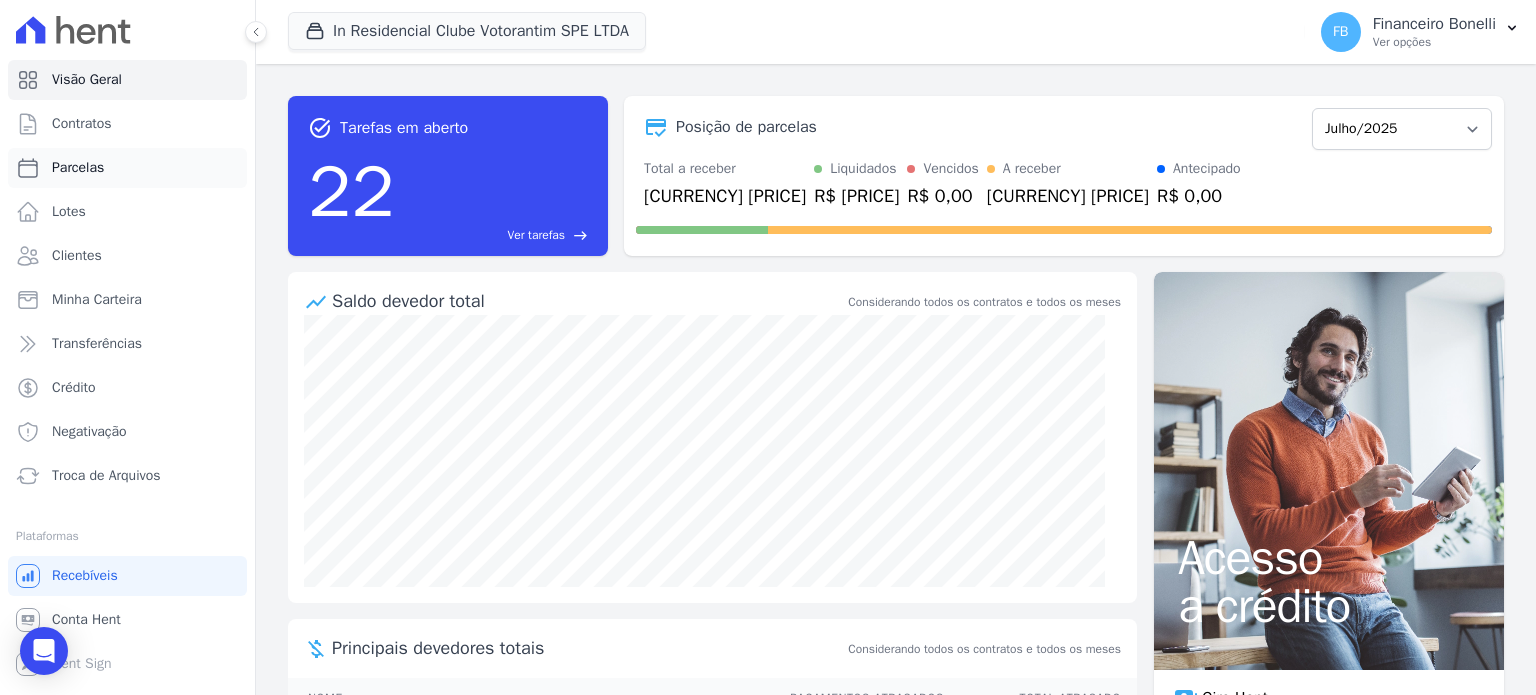 click on "Parcelas" at bounding box center (78, 168) 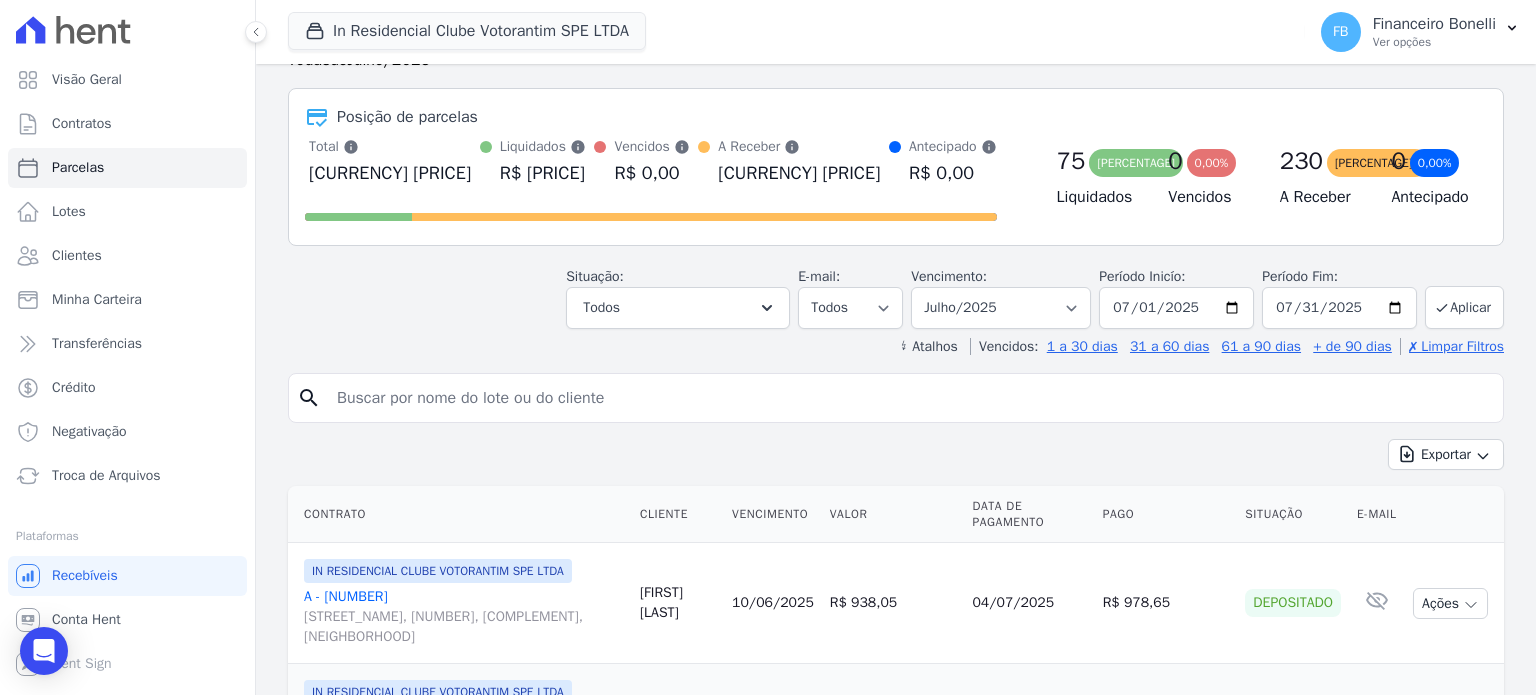 scroll, scrollTop: 100, scrollLeft: 0, axis: vertical 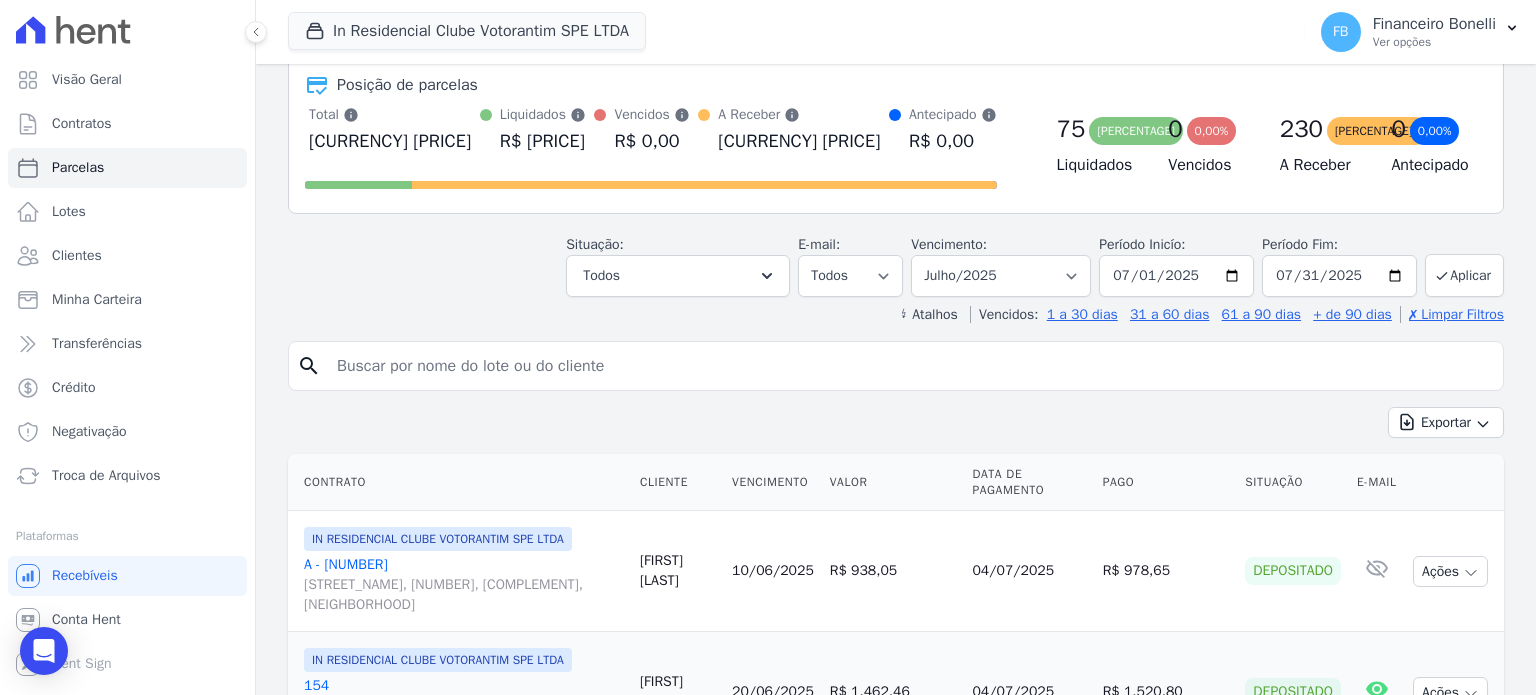 click at bounding box center (910, 366) 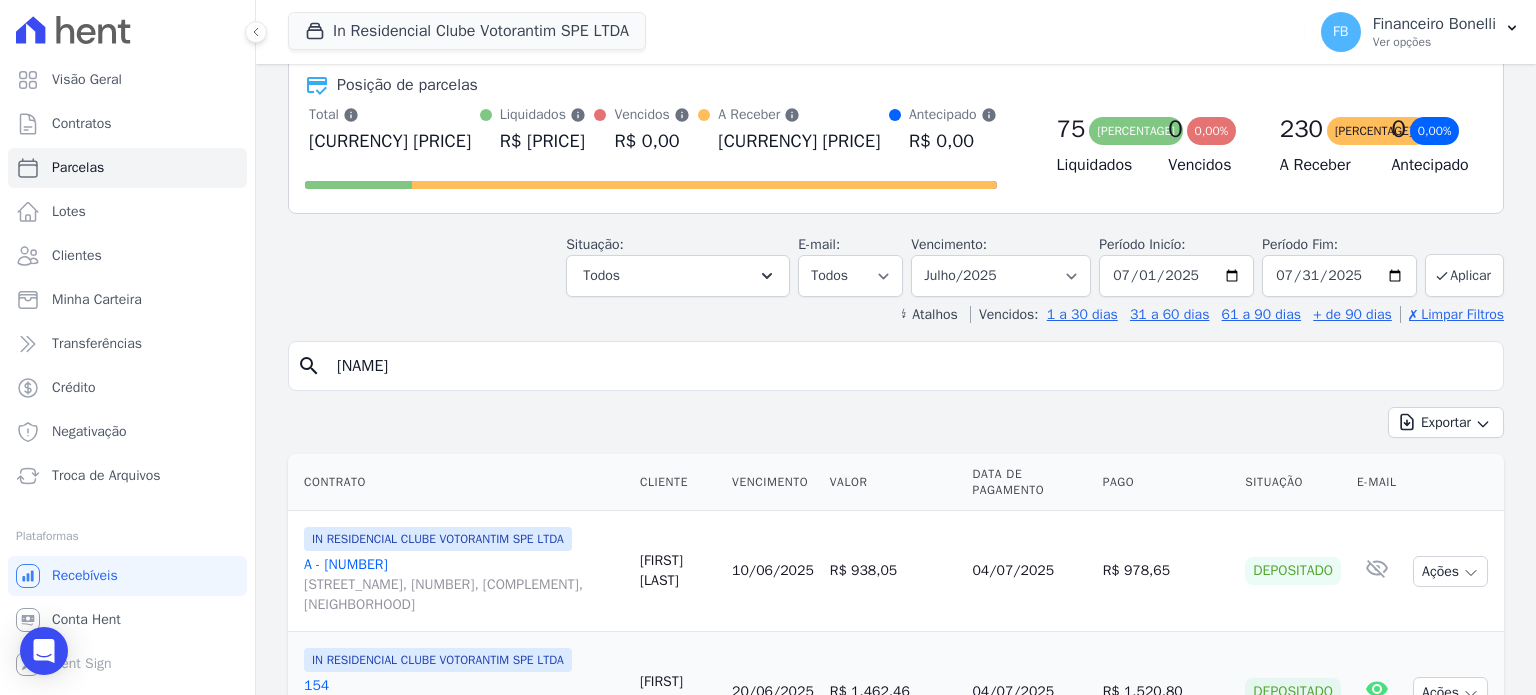 type on "[NAME]" 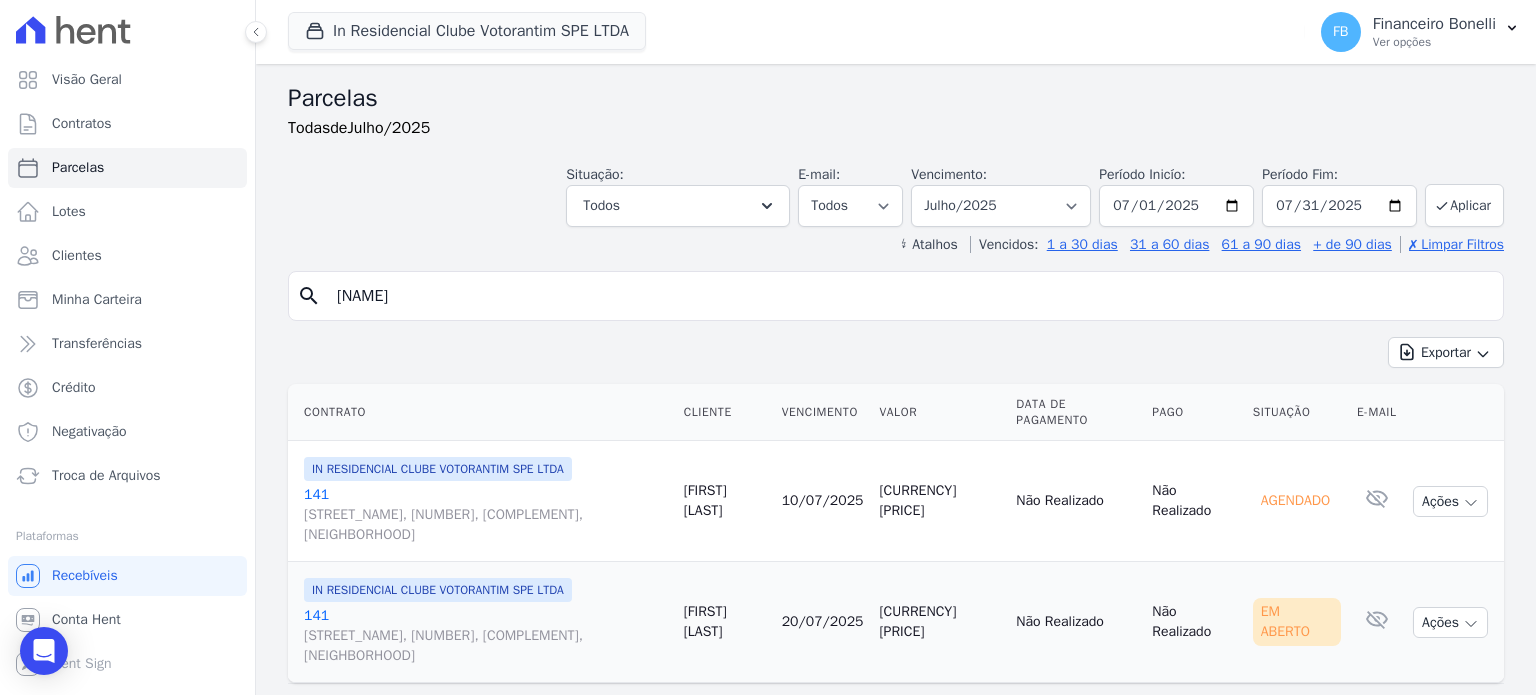 scroll, scrollTop: 47, scrollLeft: 0, axis: vertical 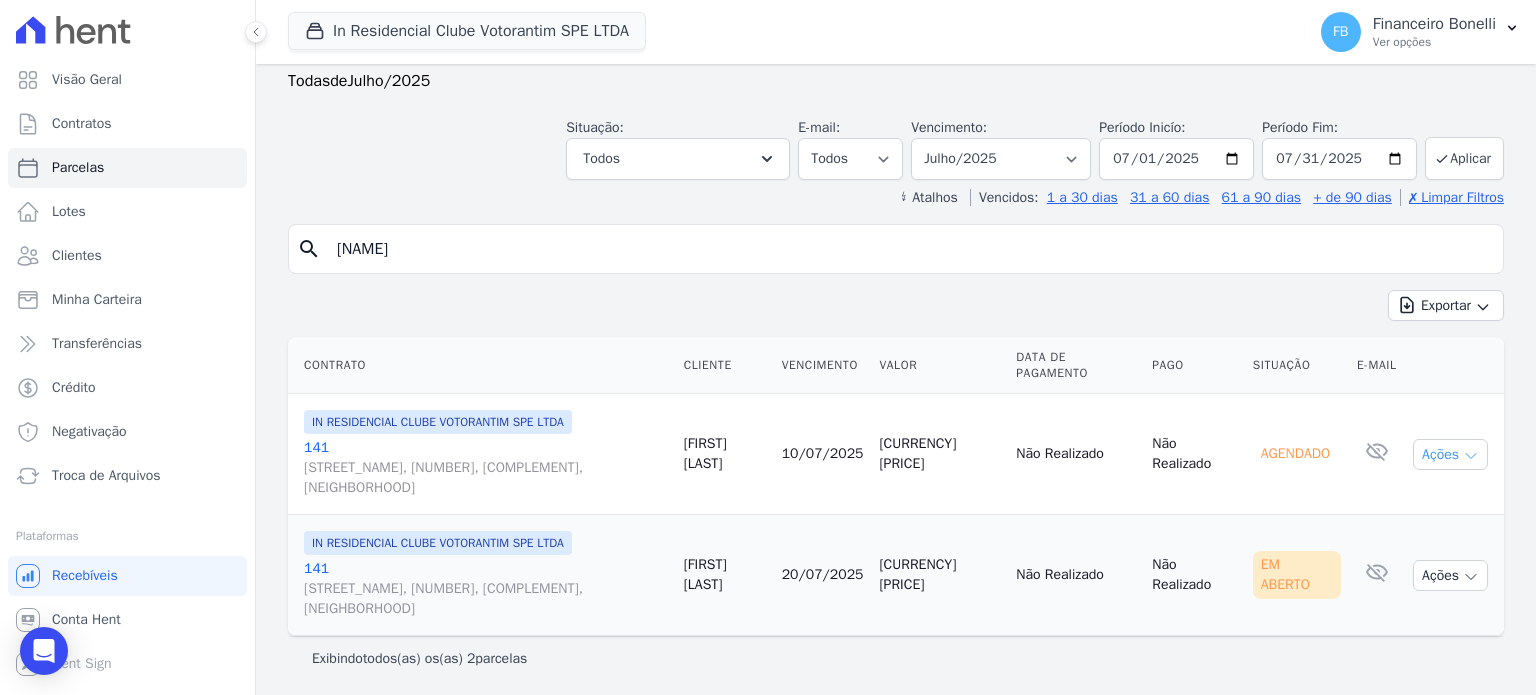 click at bounding box center [1471, 456] 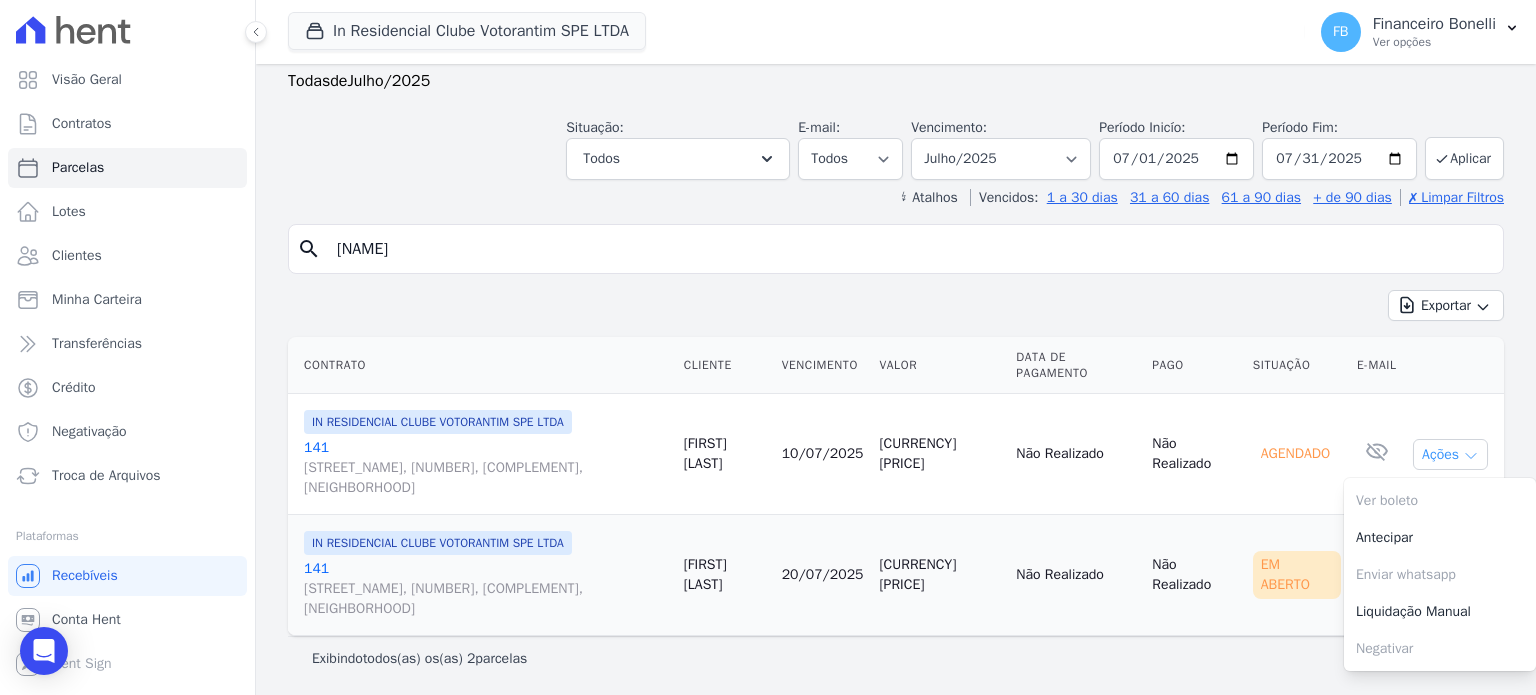 click at bounding box center (1471, 456) 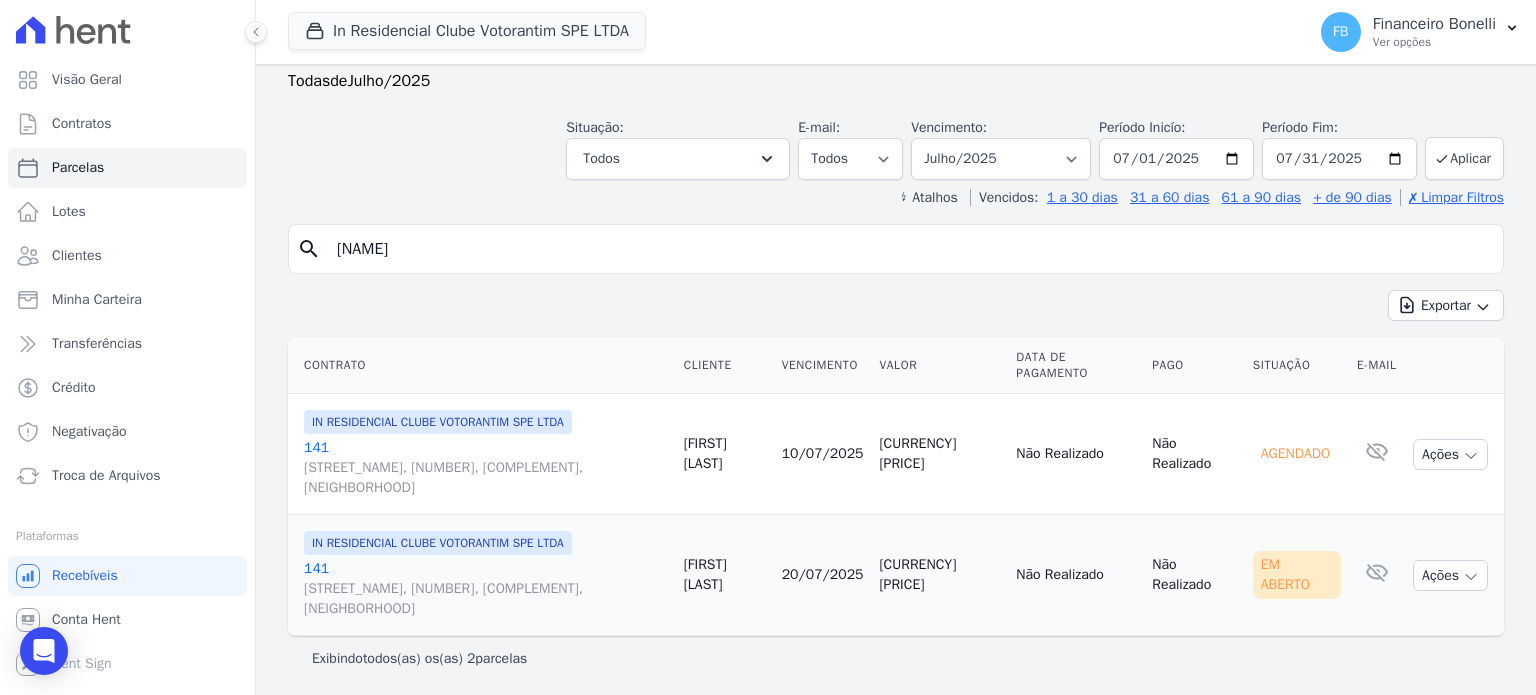 click on "141
Avenida Antônio Carlos Comitre, 1328, sala B, Parque Campolim" at bounding box center [486, 468] 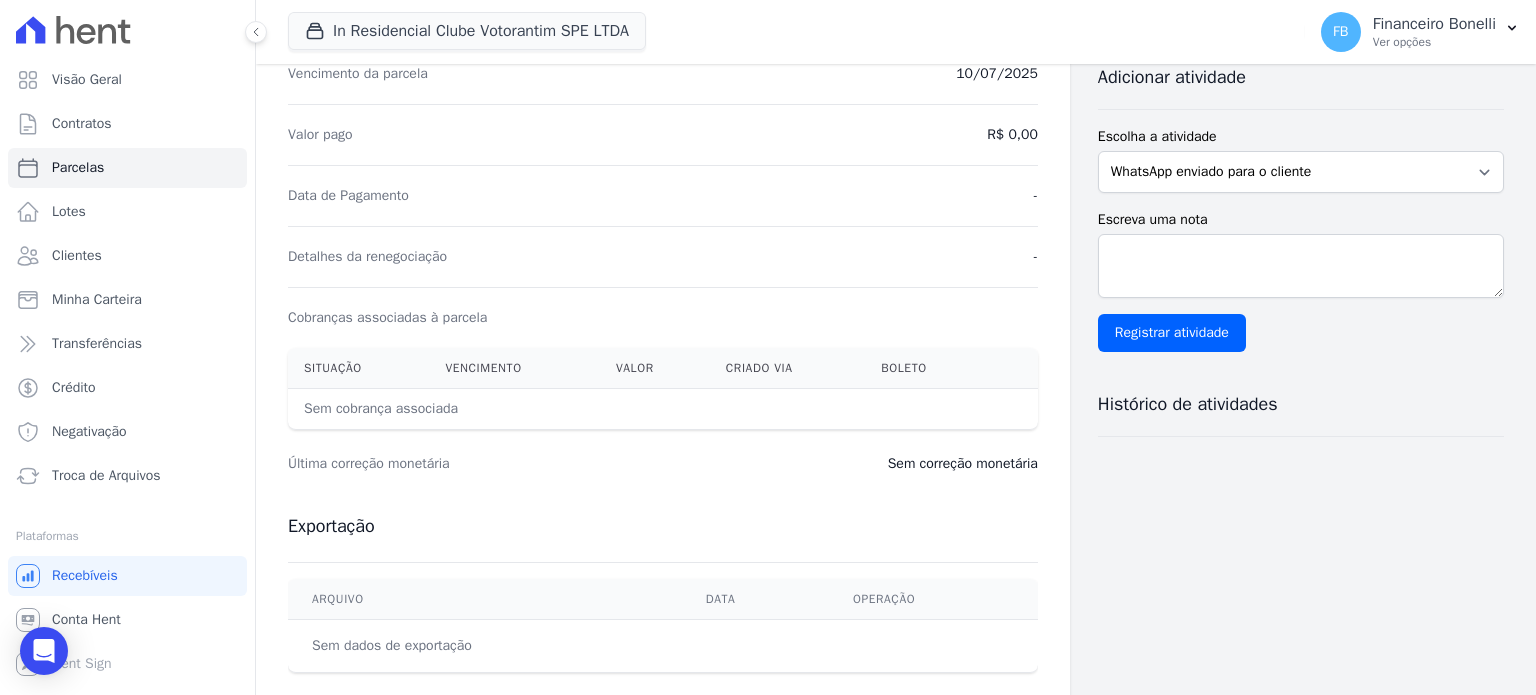 scroll, scrollTop: 0, scrollLeft: 0, axis: both 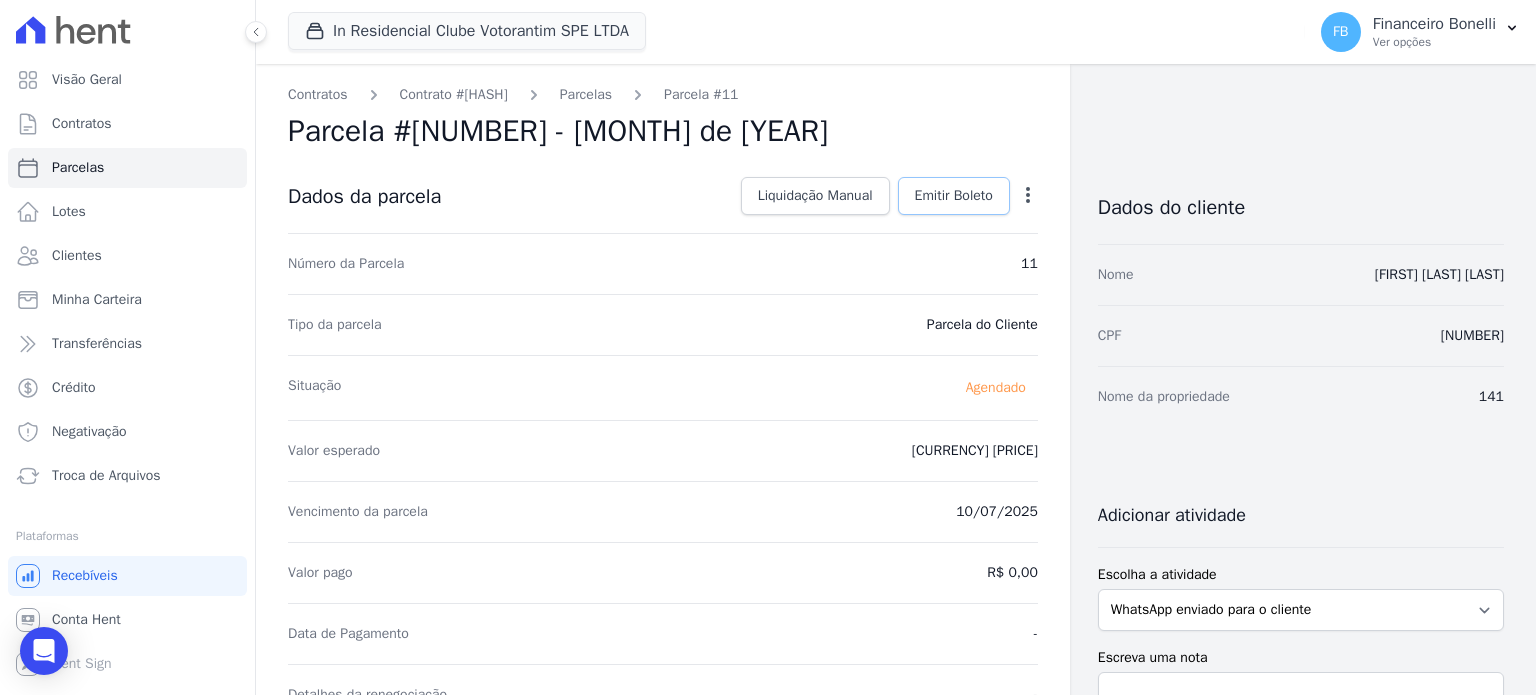 click on "Emitir Boleto" at bounding box center (954, 196) 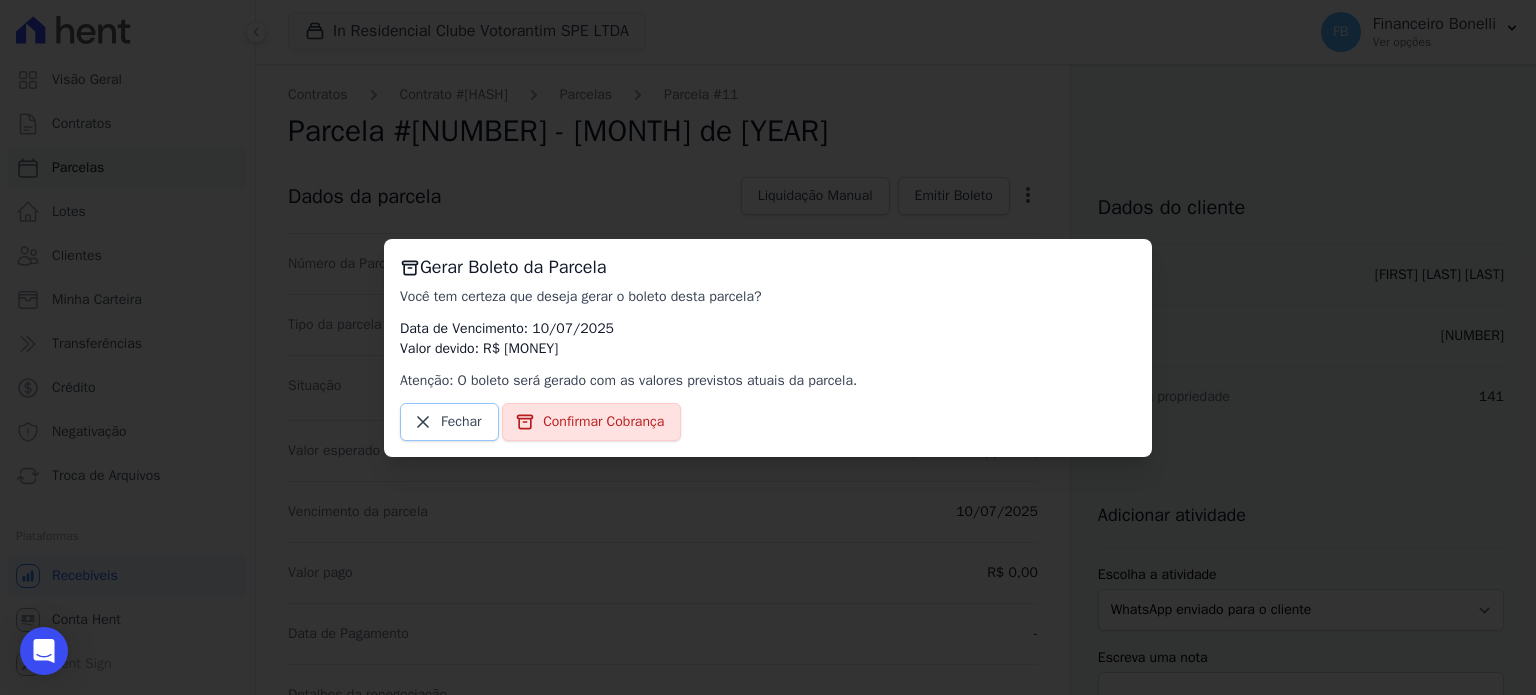 click on "Fechar" at bounding box center (449, 422) 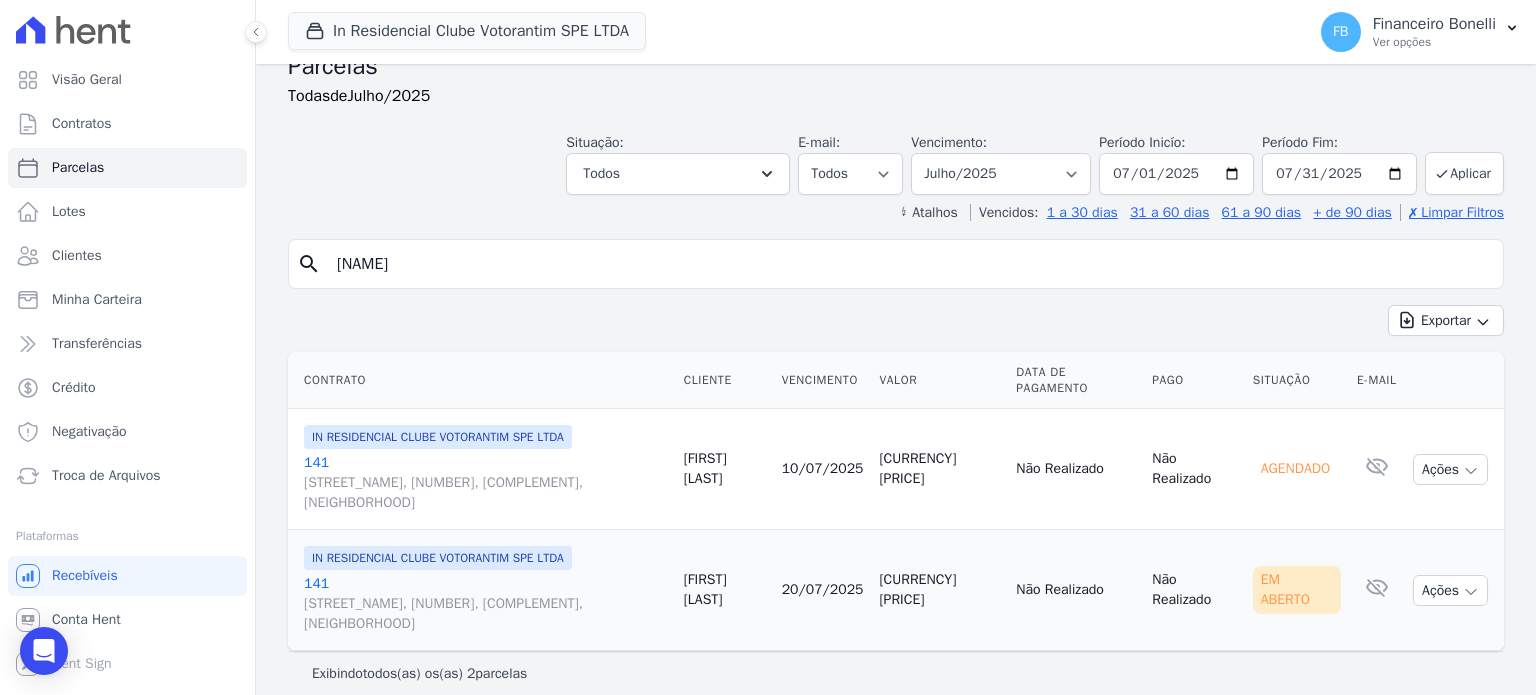 scroll, scrollTop: 47, scrollLeft: 0, axis: vertical 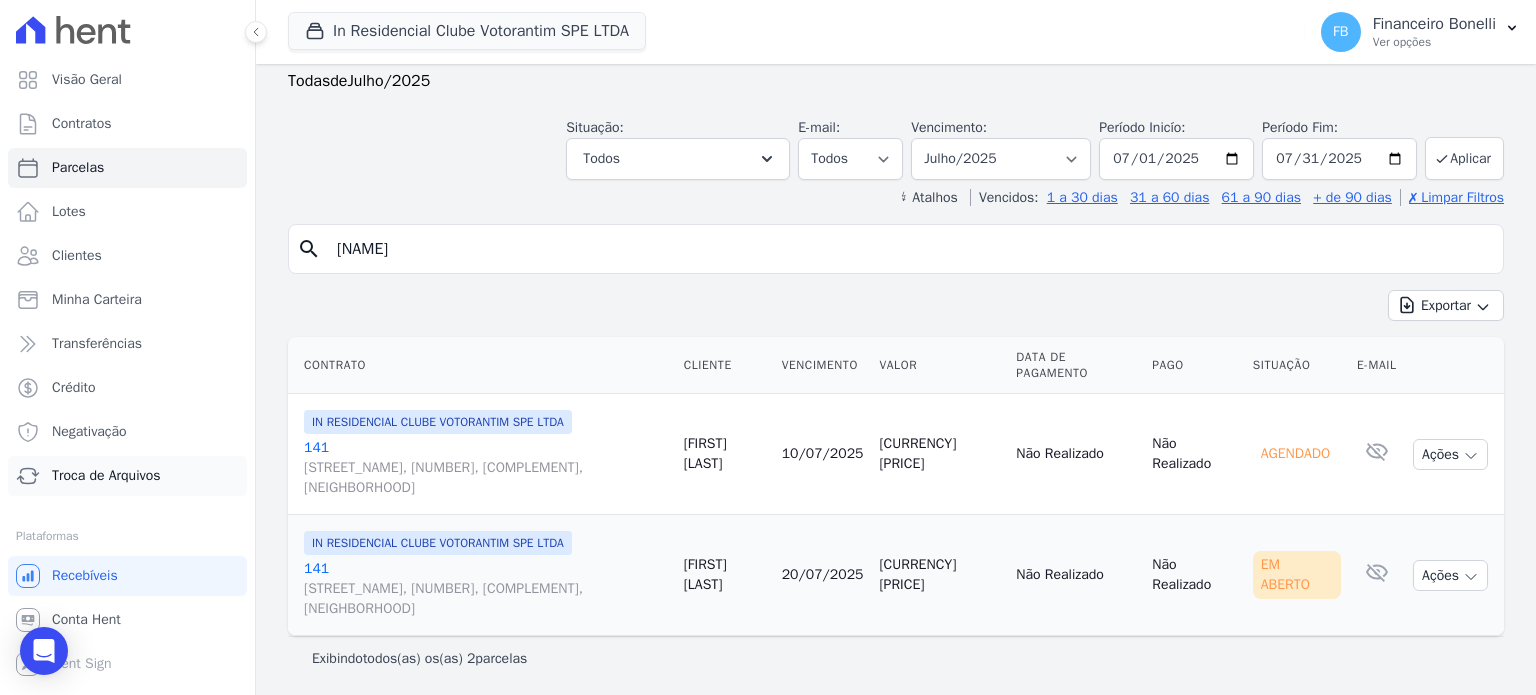 click on "Troca de Arquivos" at bounding box center [106, 476] 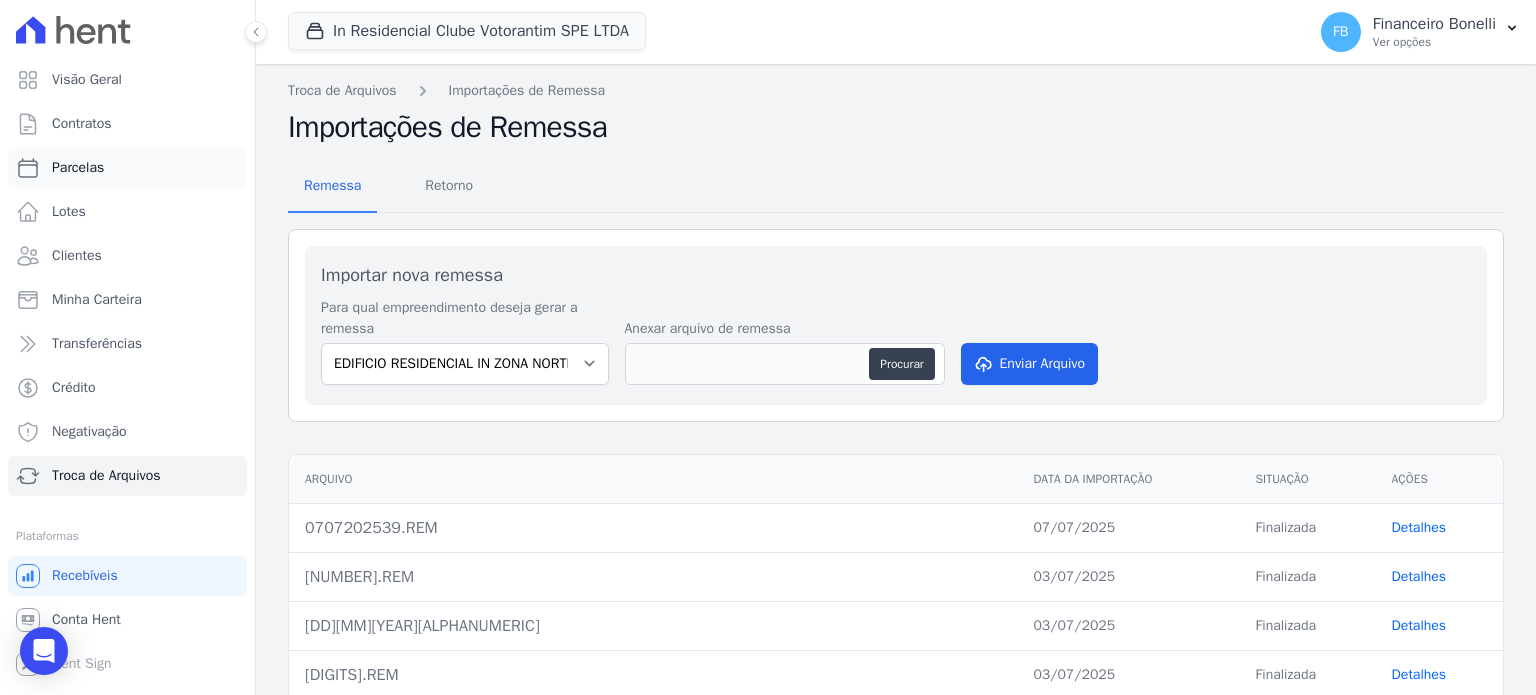 click on "Parcelas" at bounding box center [78, 168] 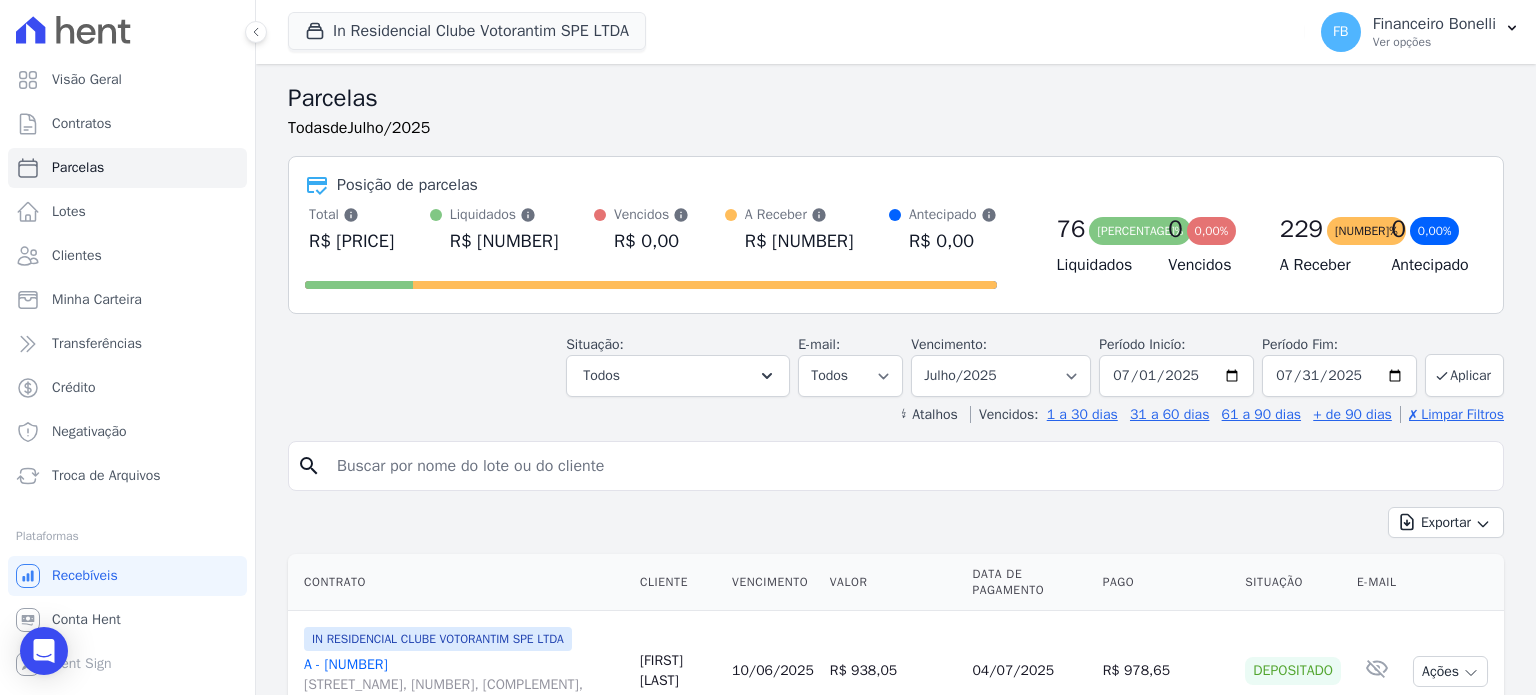 click at bounding box center (910, 466) 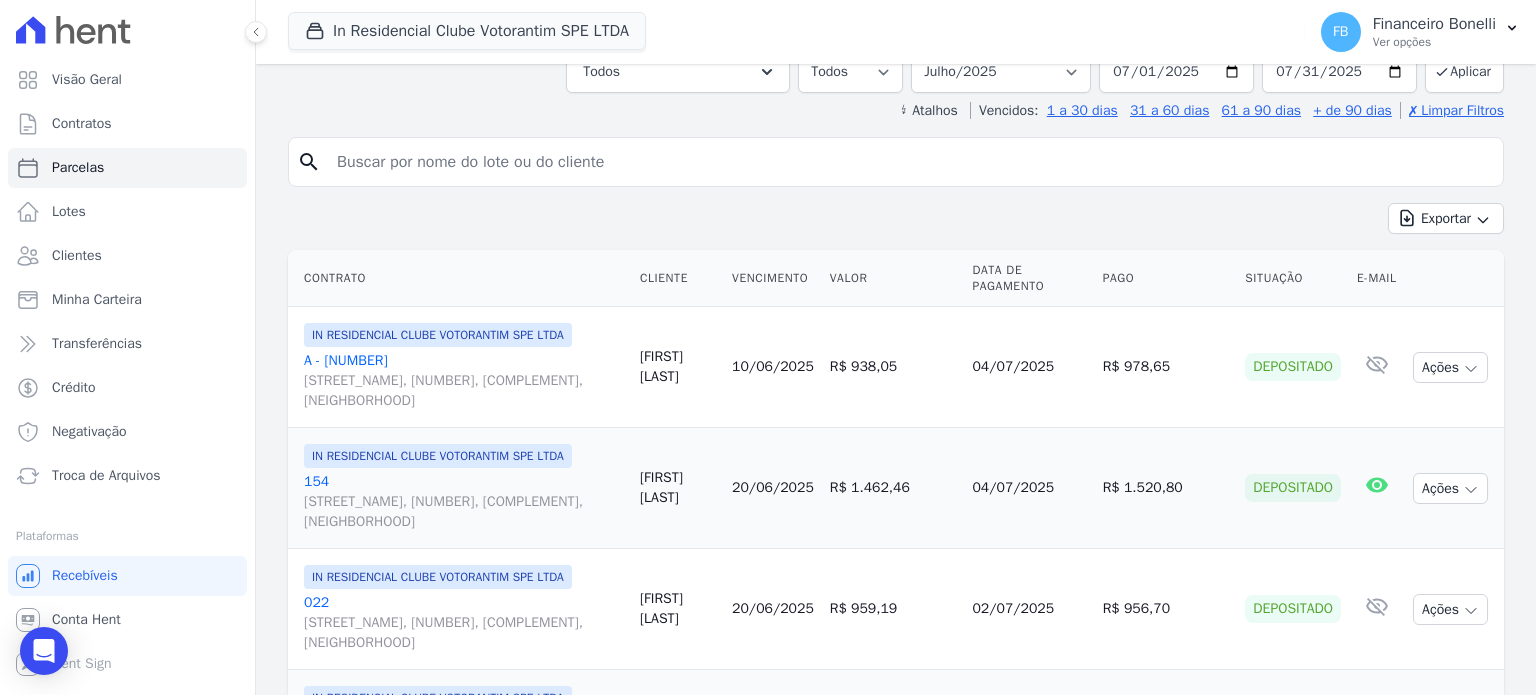 scroll, scrollTop: 0, scrollLeft: 0, axis: both 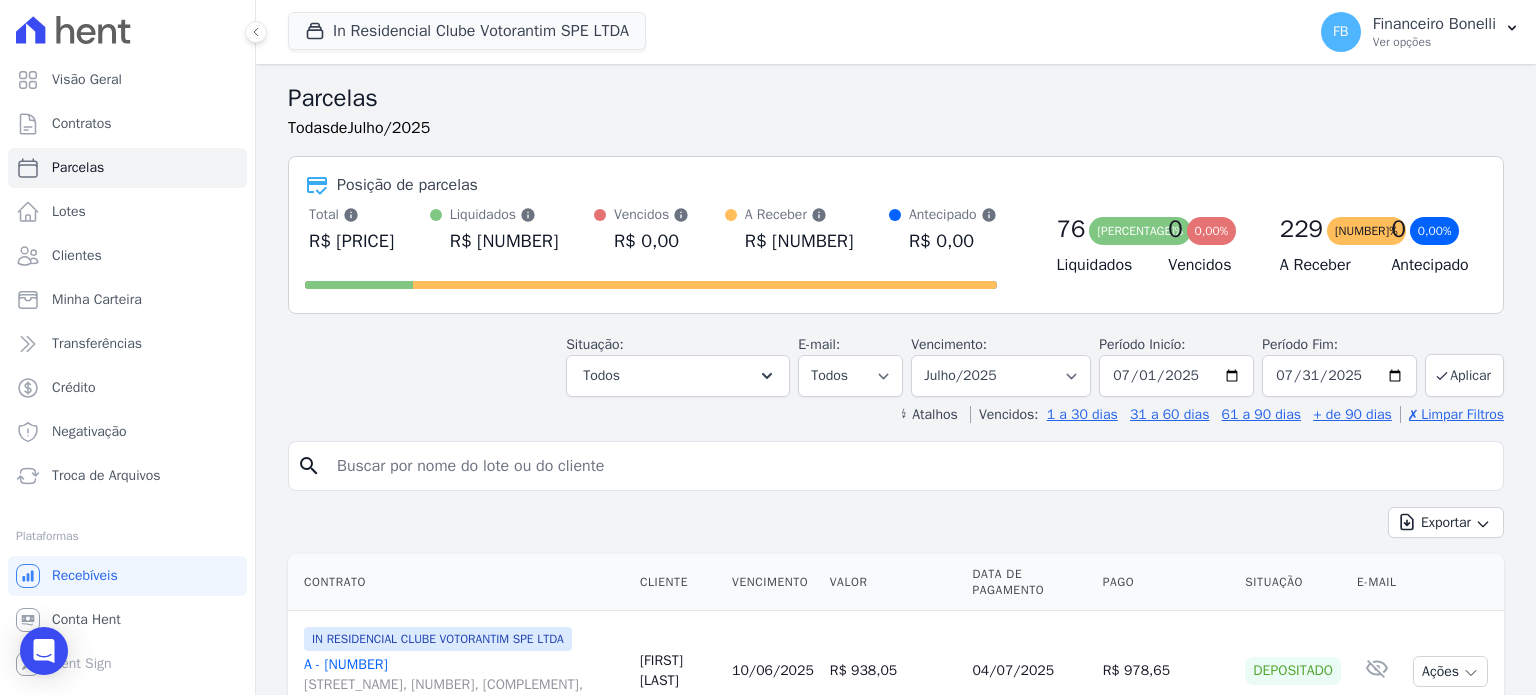 click at bounding box center (910, 466) 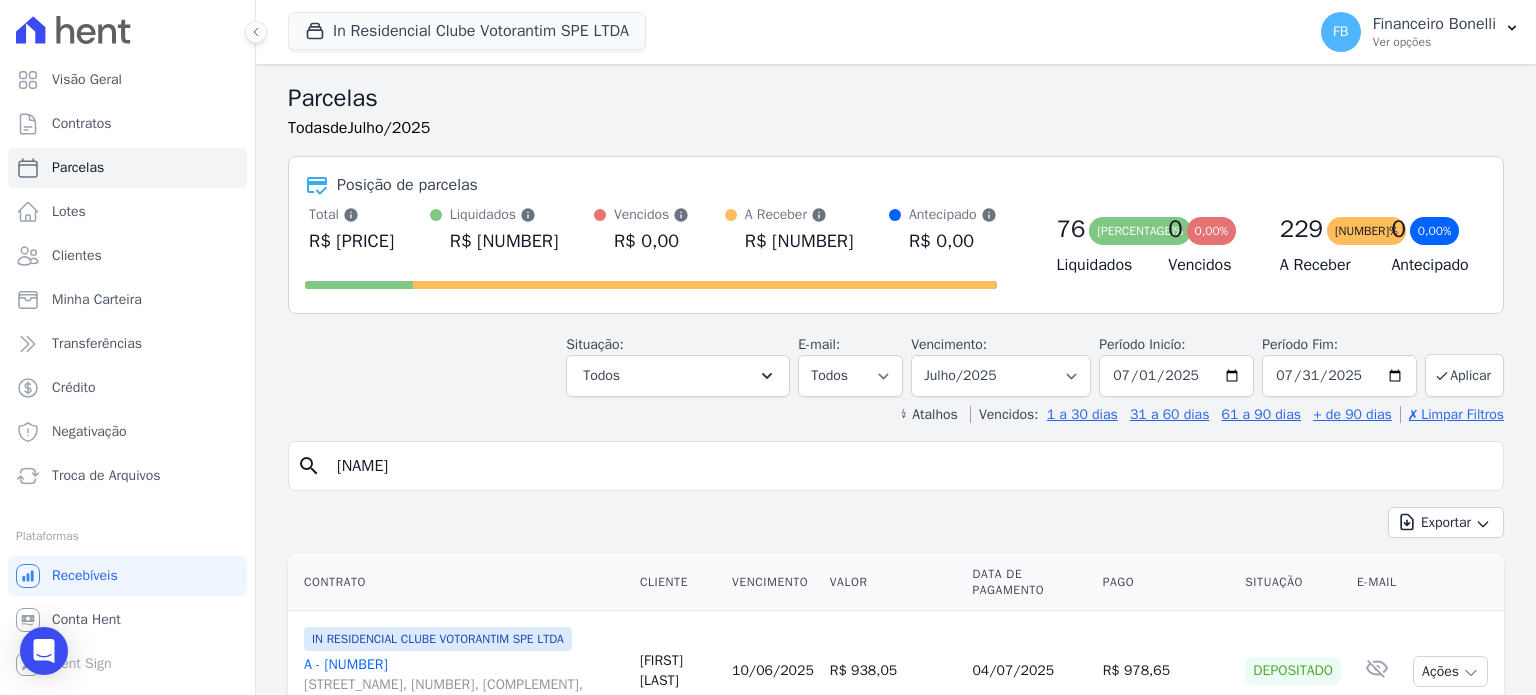 type on "[NAME]" 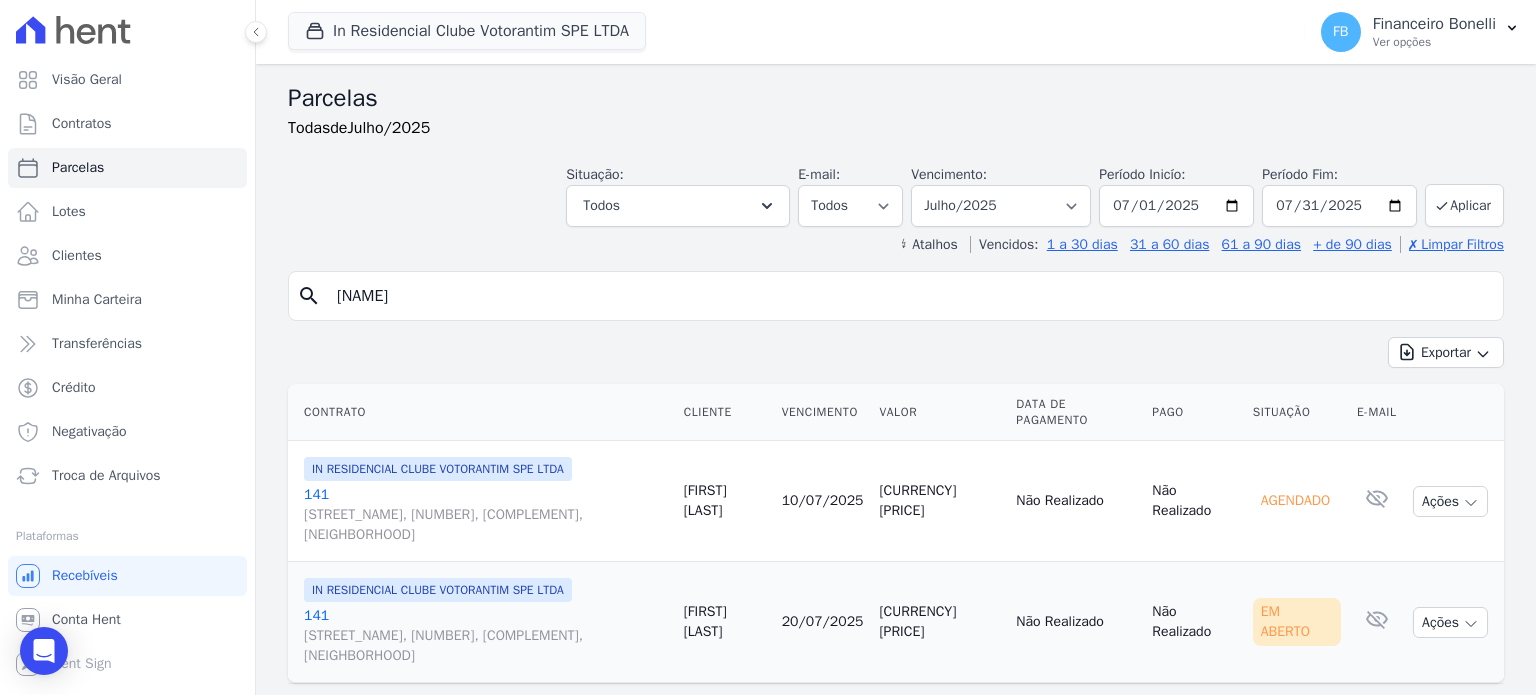 scroll, scrollTop: 47, scrollLeft: 0, axis: vertical 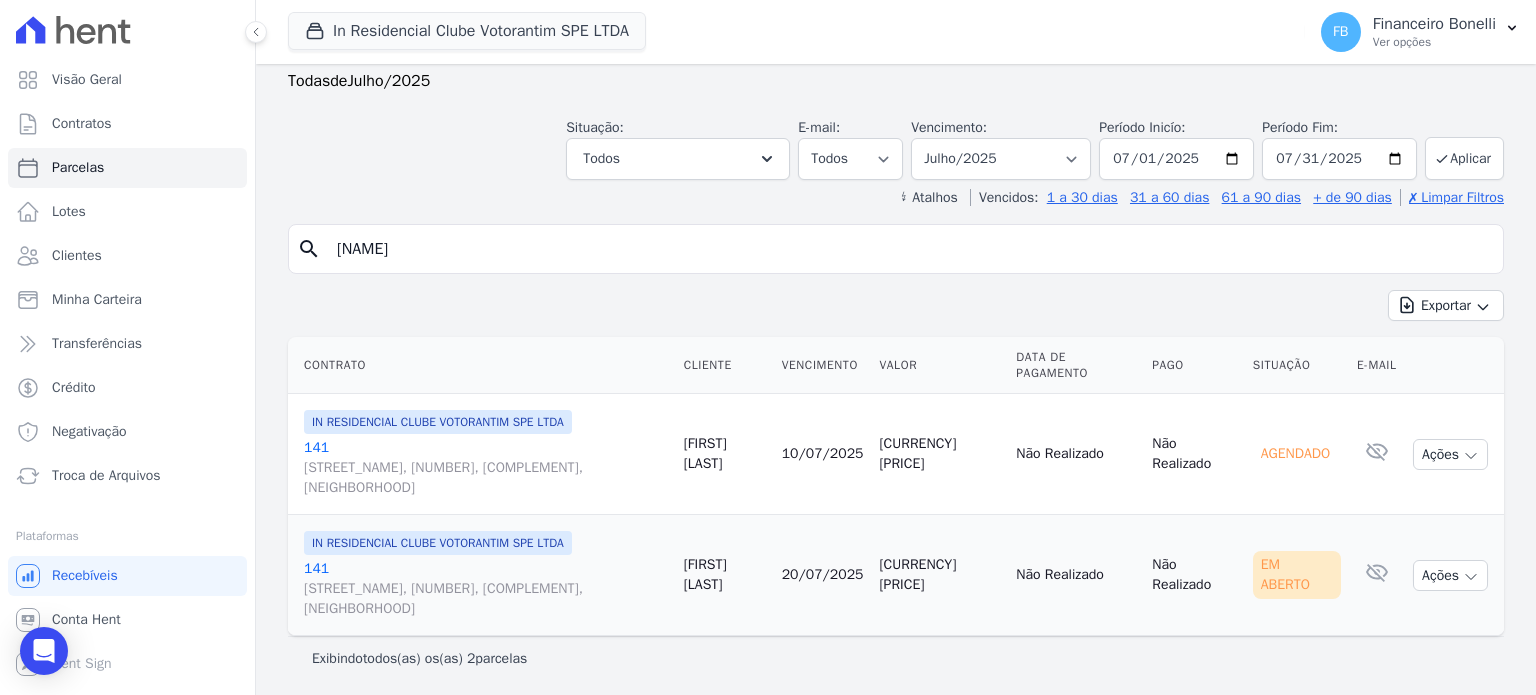 click on "141
Avenida Antônio Carlos Comitre, 1328, sala B, Parque Campolim" at bounding box center [486, 468] 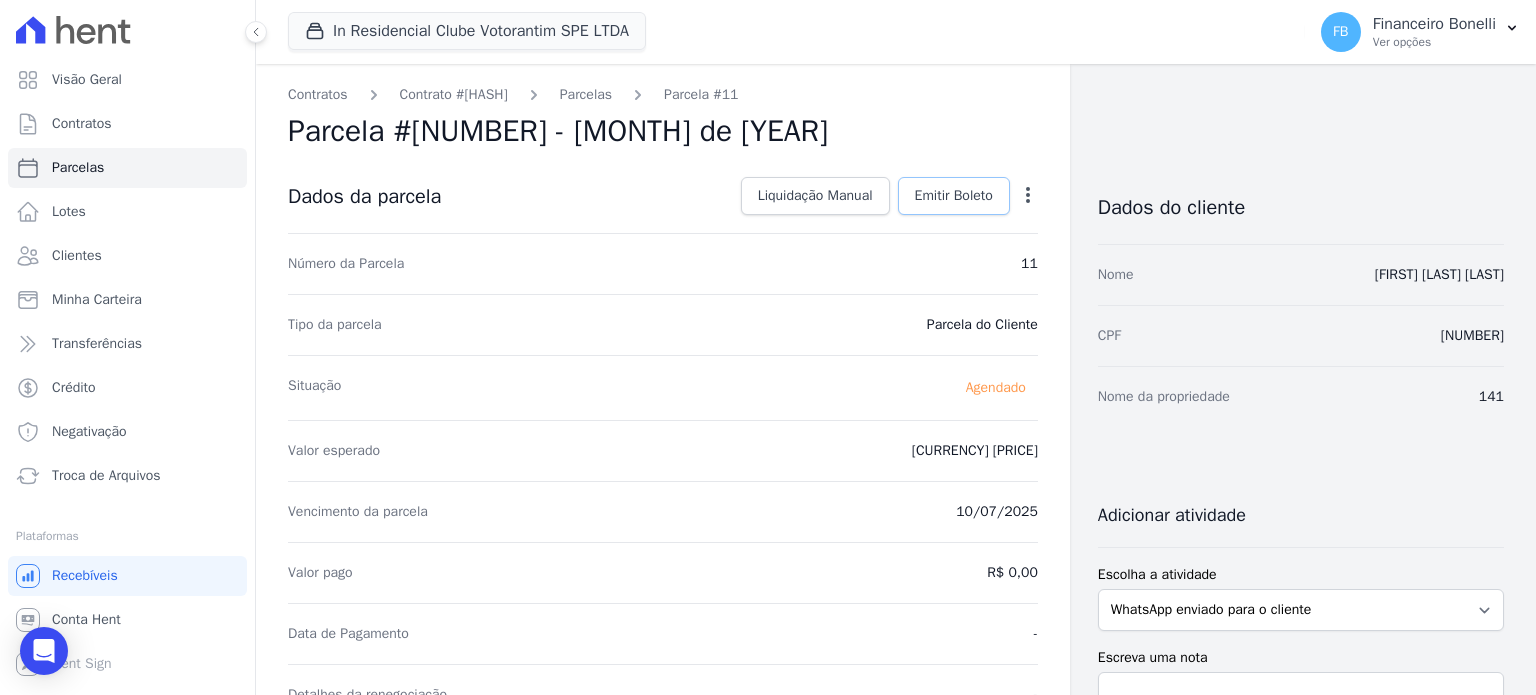 click on "Emitir Boleto" at bounding box center [954, 196] 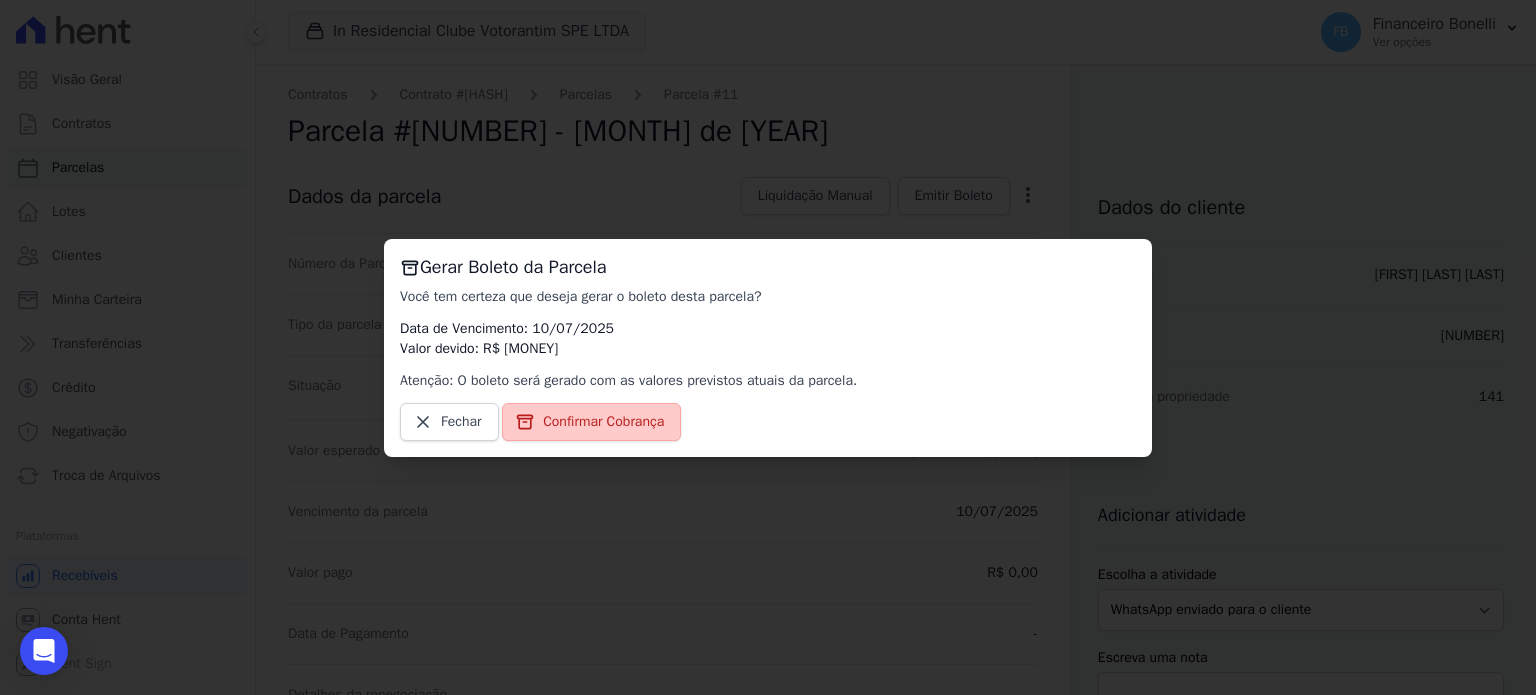 click on "Confirmar Cobrança" at bounding box center [591, 422] 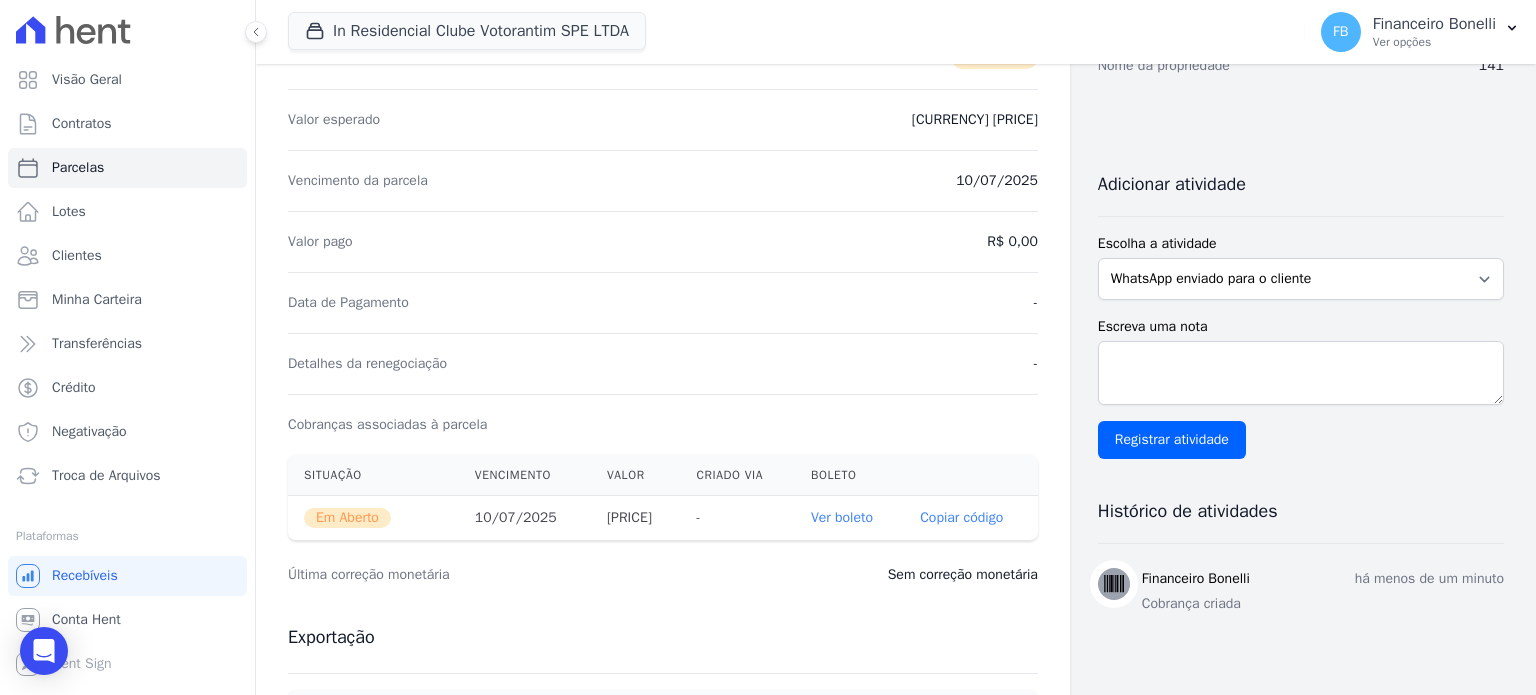 scroll, scrollTop: 400, scrollLeft: 0, axis: vertical 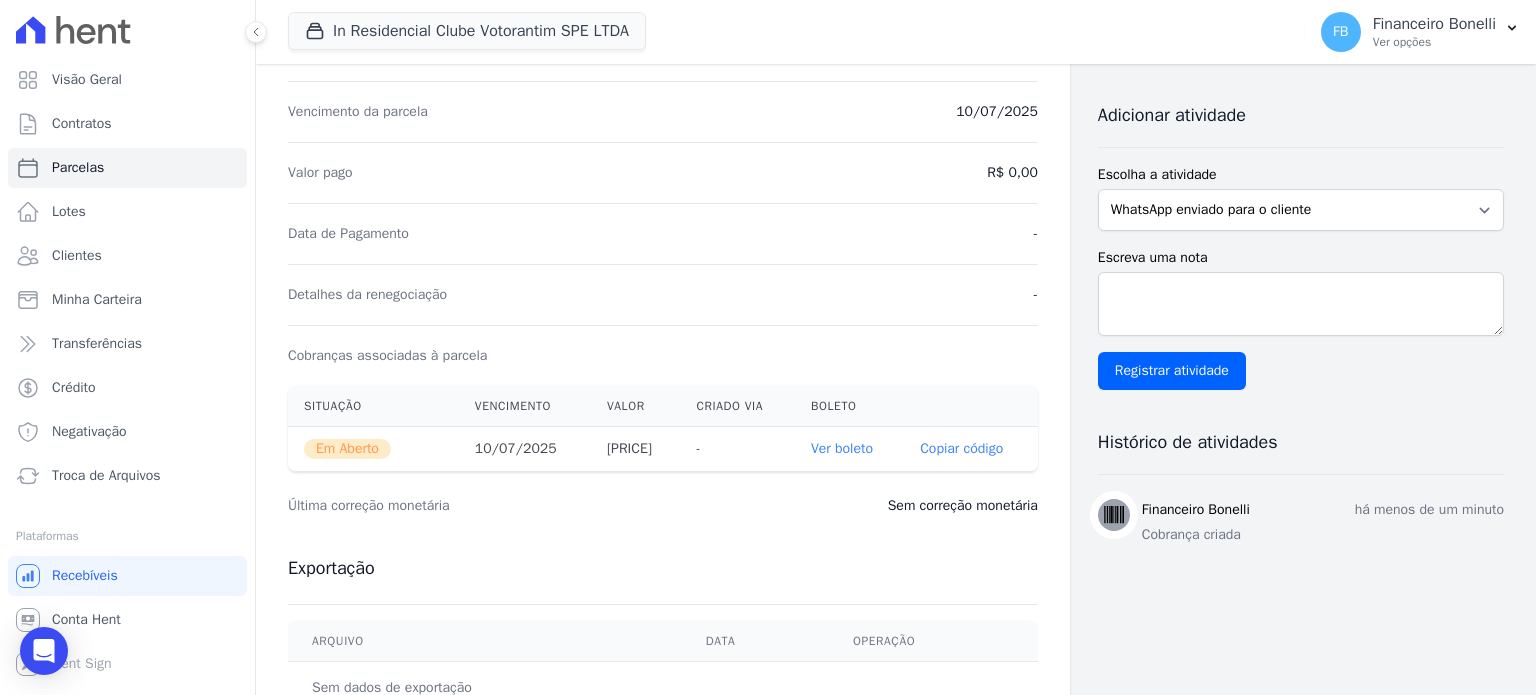 click on "Ver boleto" at bounding box center (842, 448) 